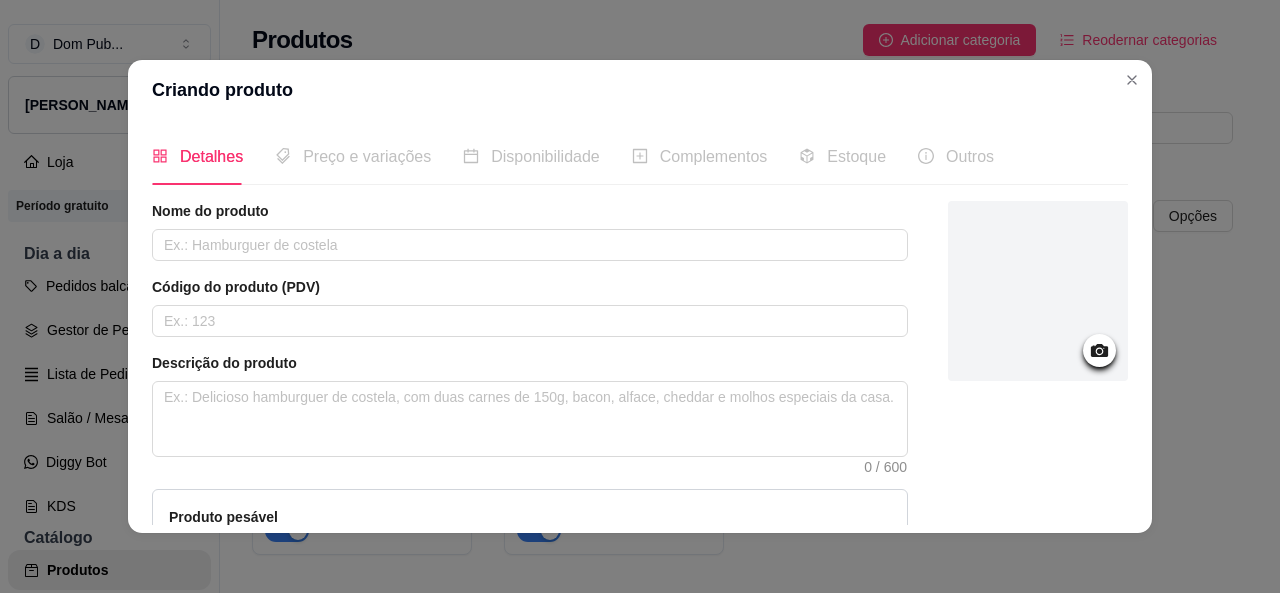 scroll, scrollTop: 0, scrollLeft: 0, axis: both 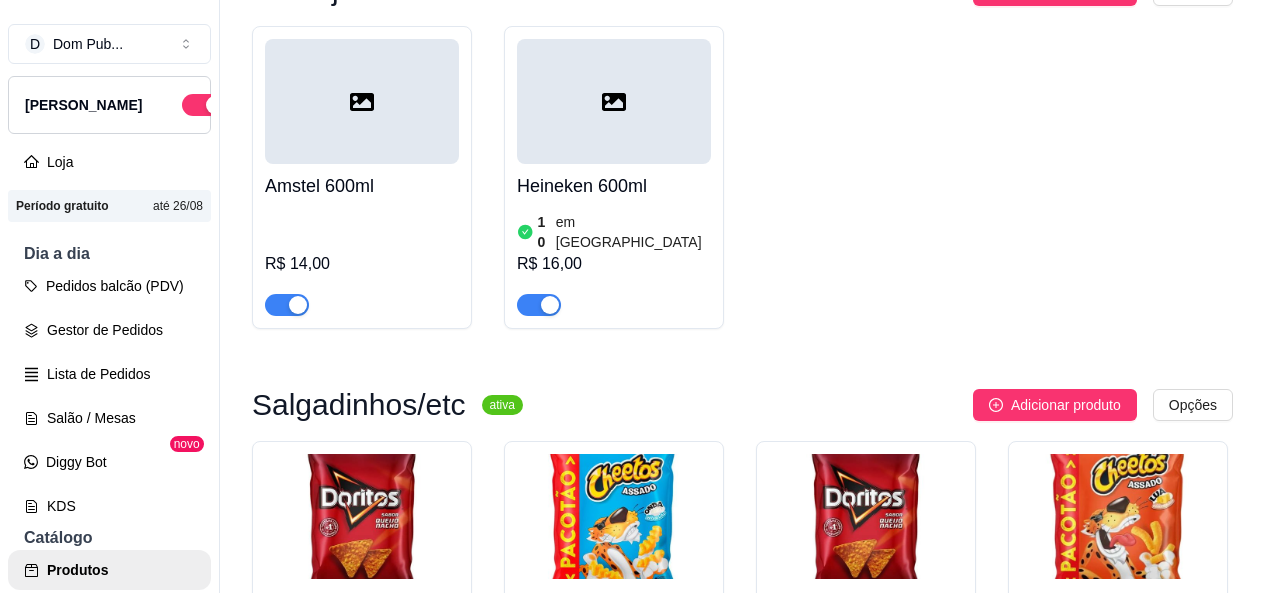 type 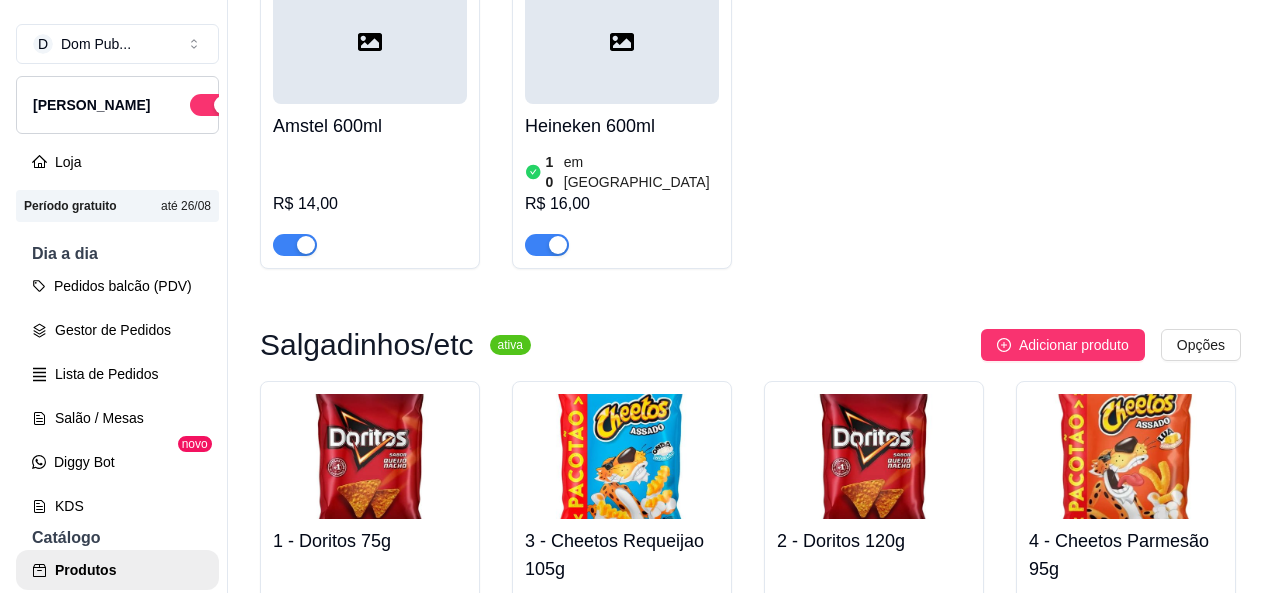 scroll, scrollTop: 300, scrollLeft: 0, axis: vertical 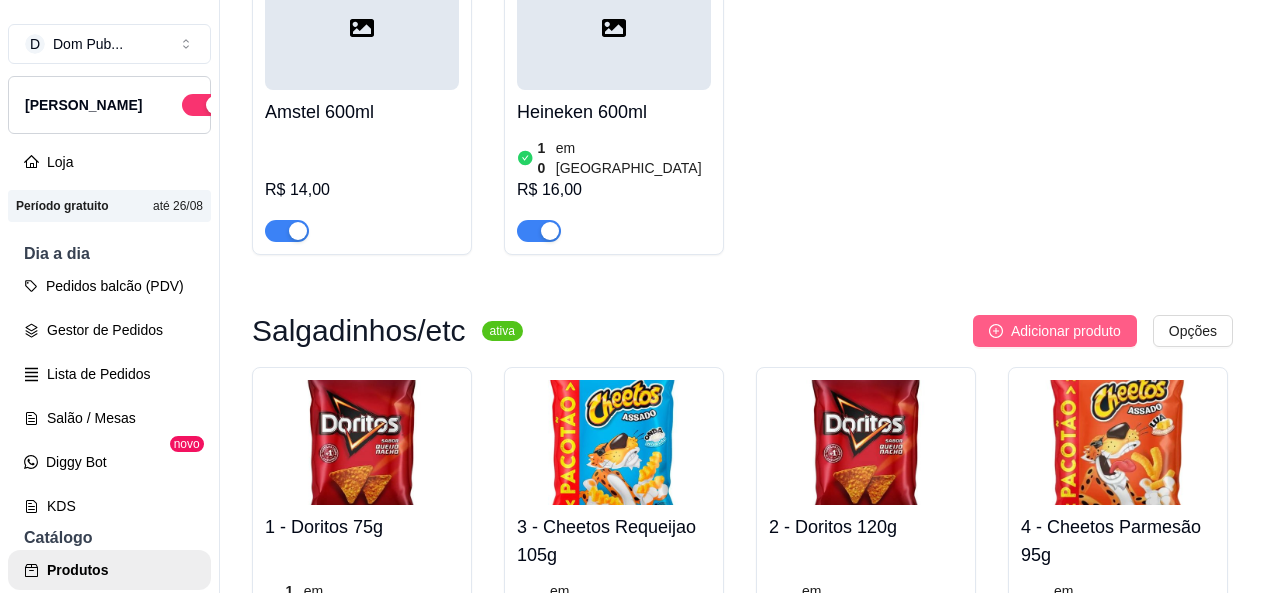 click on "Adicionar produto" at bounding box center (1066, 331) 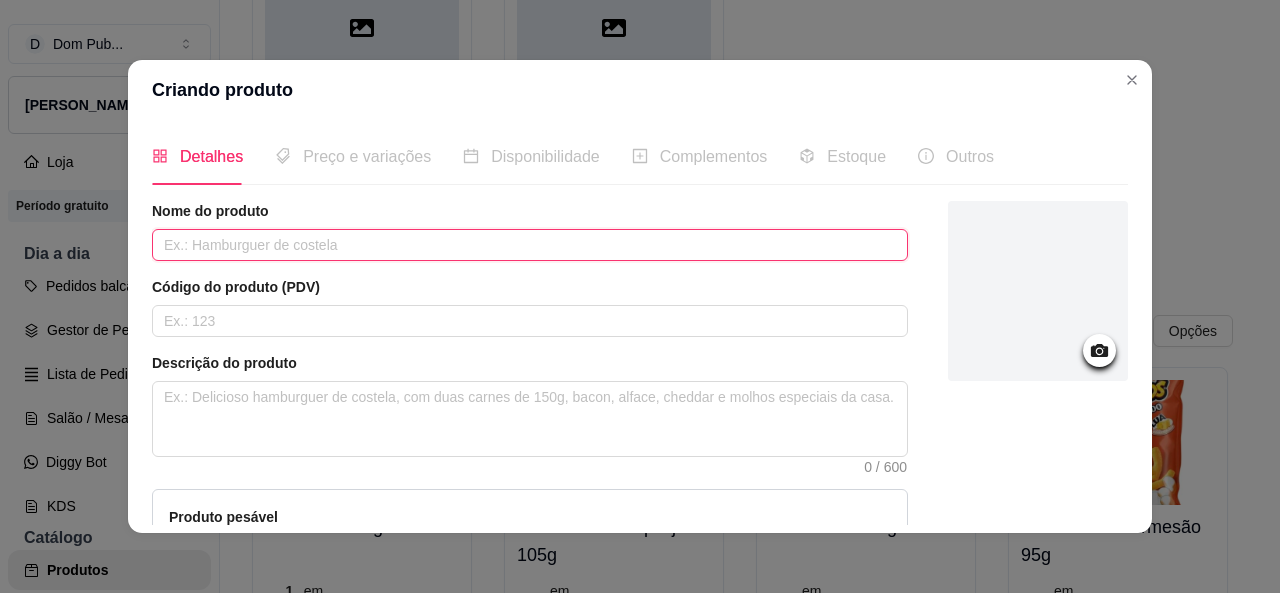 click at bounding box center (530, 245) 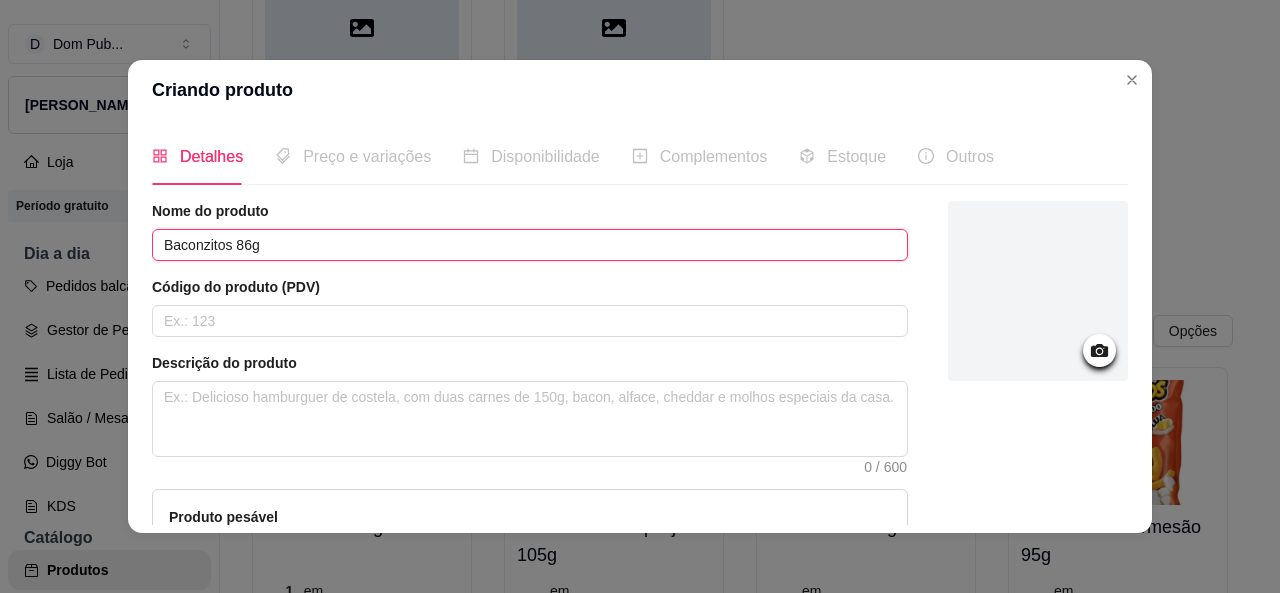 type on "Baconzitos 86g" 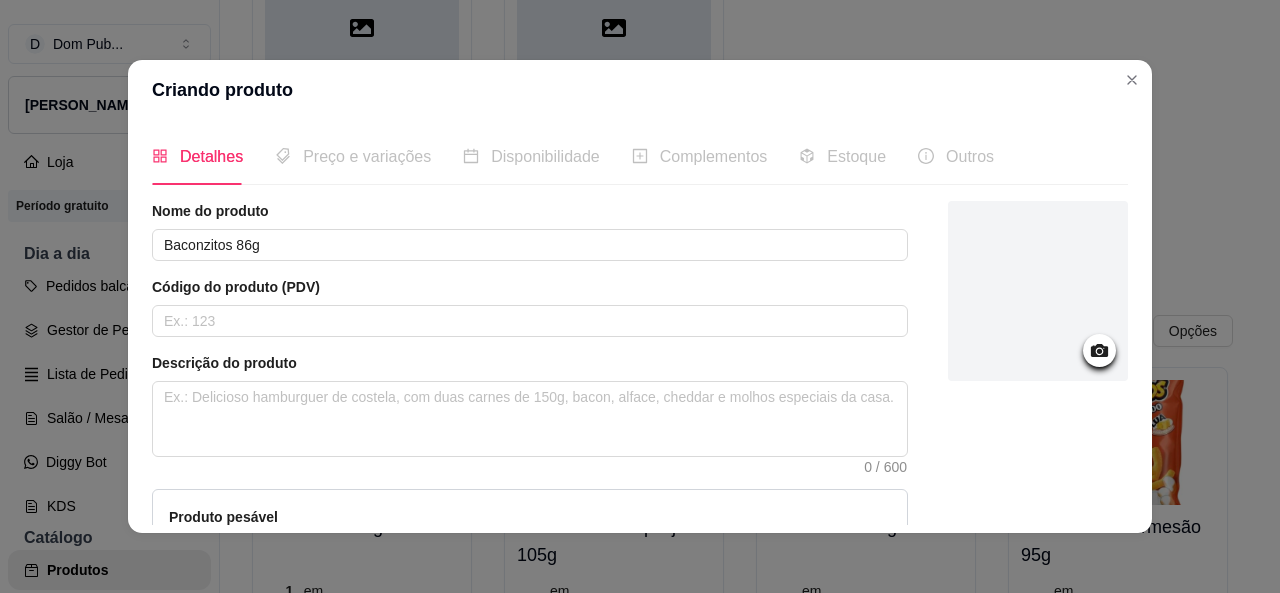 click at bounding box center [1038, 291] 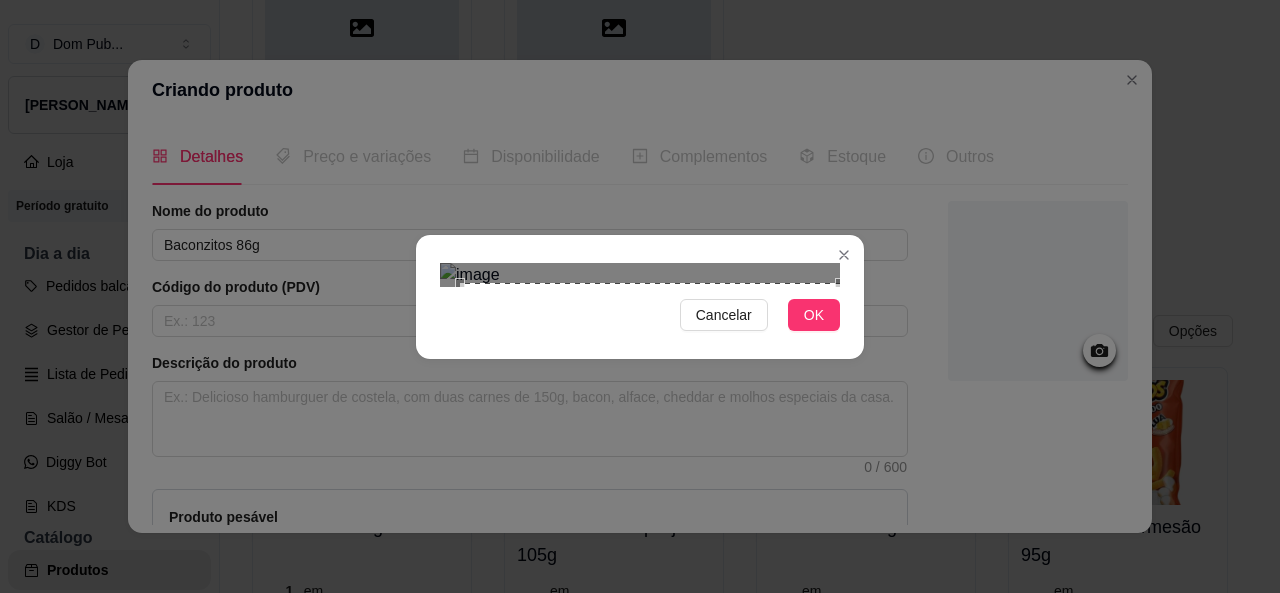 click on "Cancelar OK" at bounding box center [640, 297] 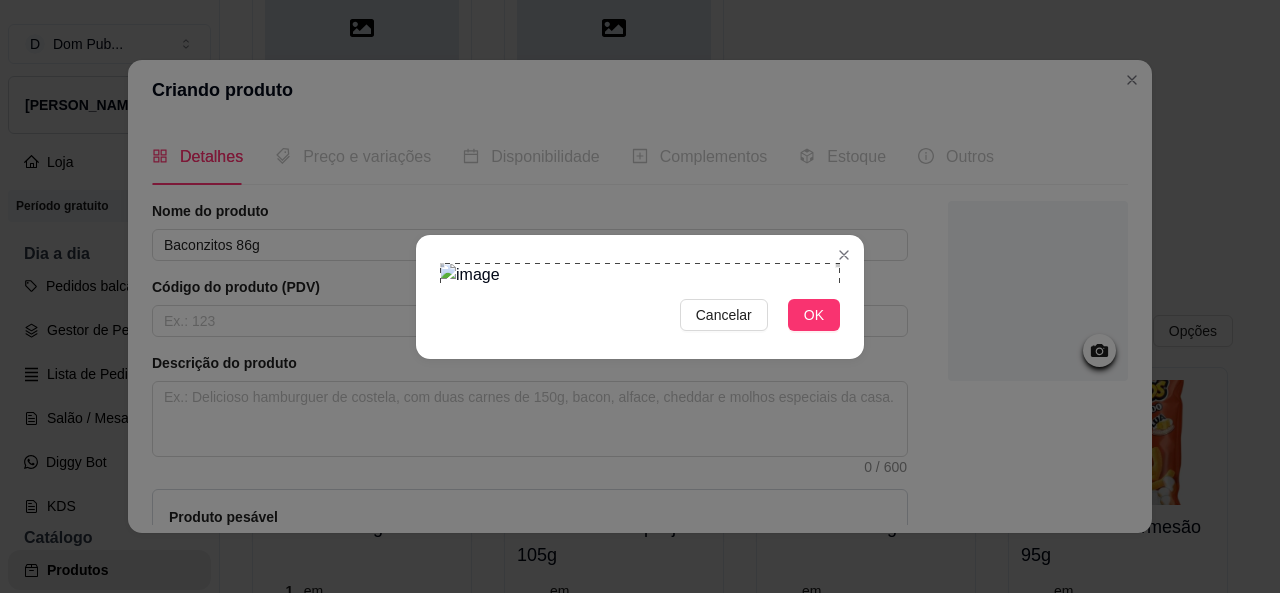 click on "Cancelar OK" at bounding box center (640, 297) 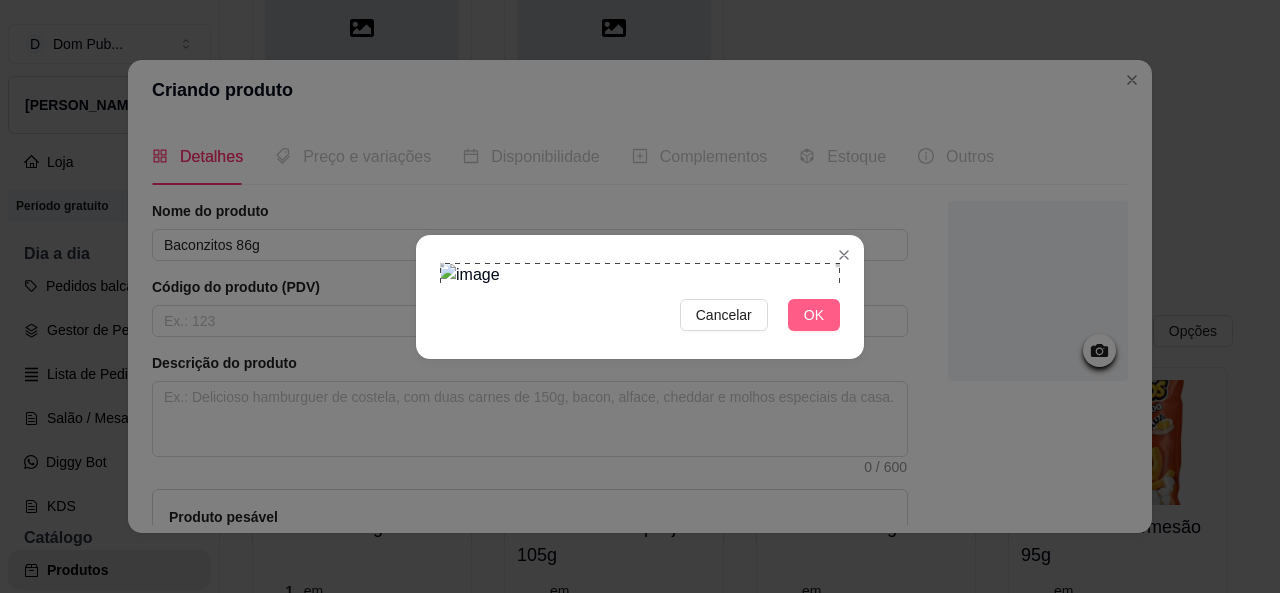 click on "OK" at bounding box center [814, 315] 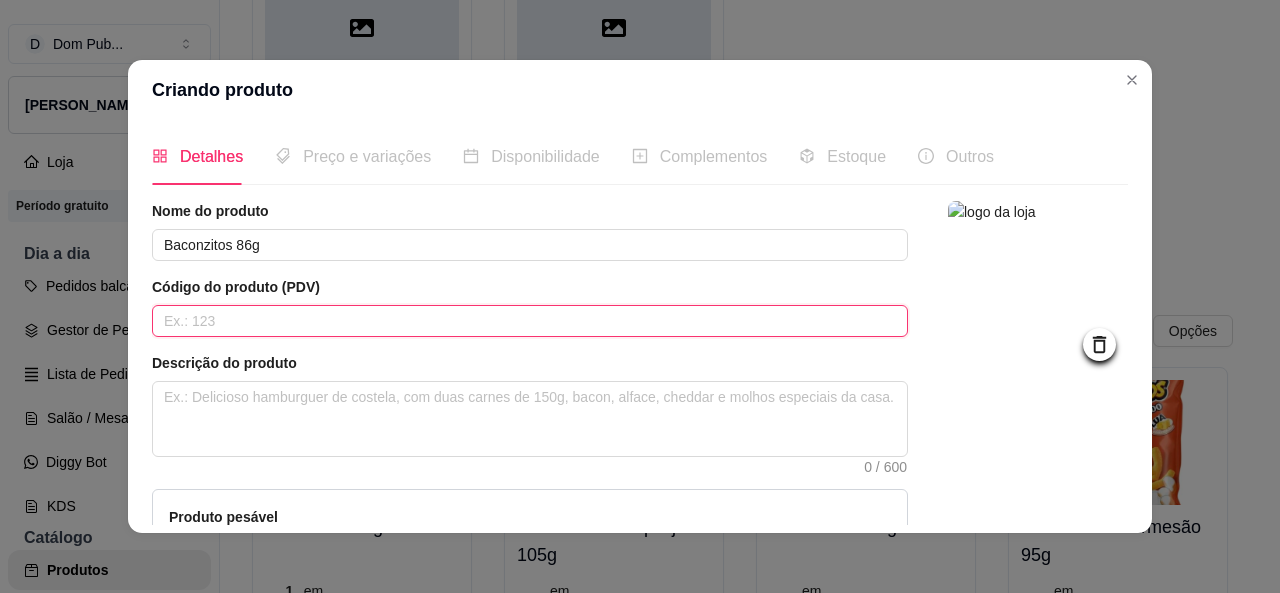 click at bounding box center [530, 321] 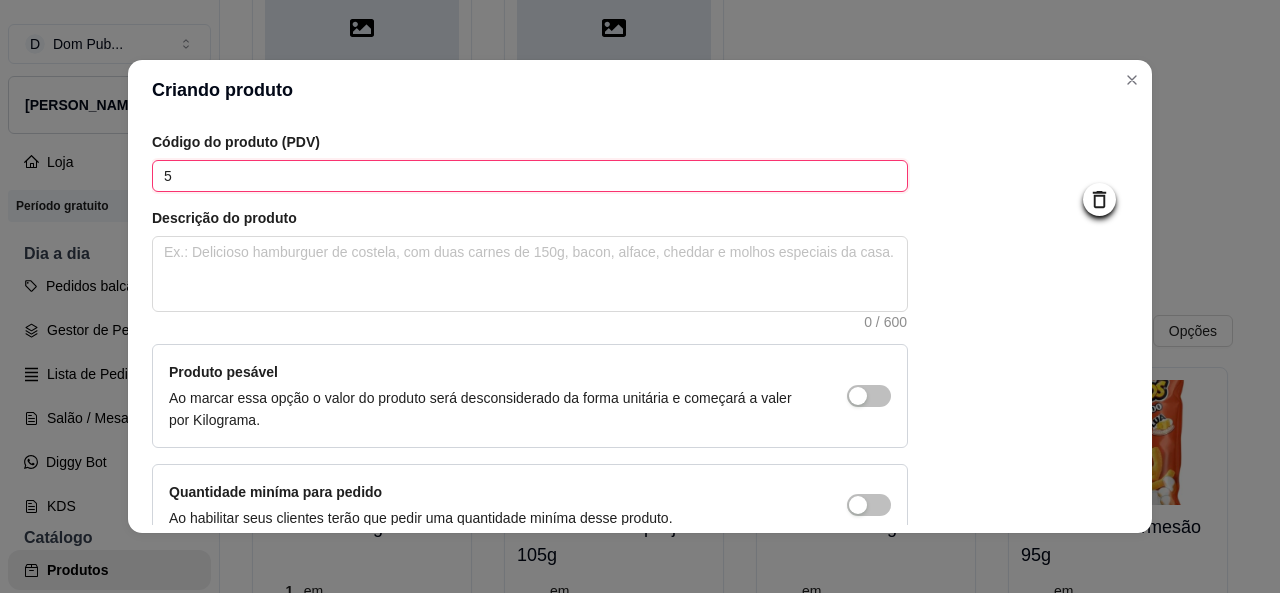 scroll, scrollTop: 255, scrollLeft: 0, axis: vertical 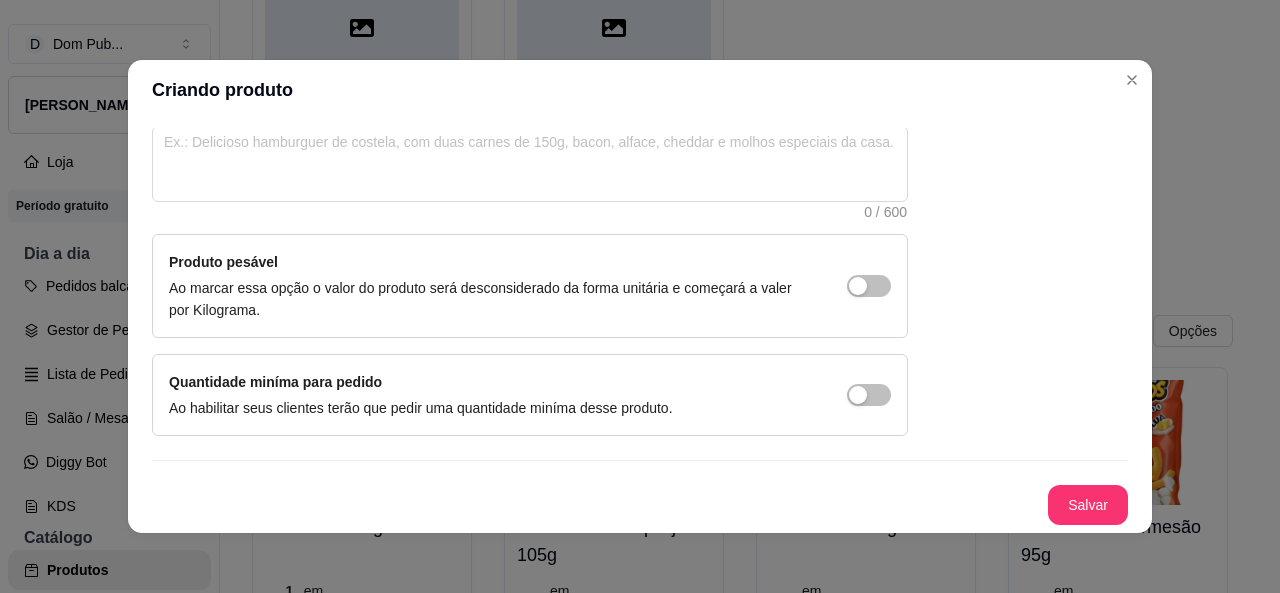 type on "5" 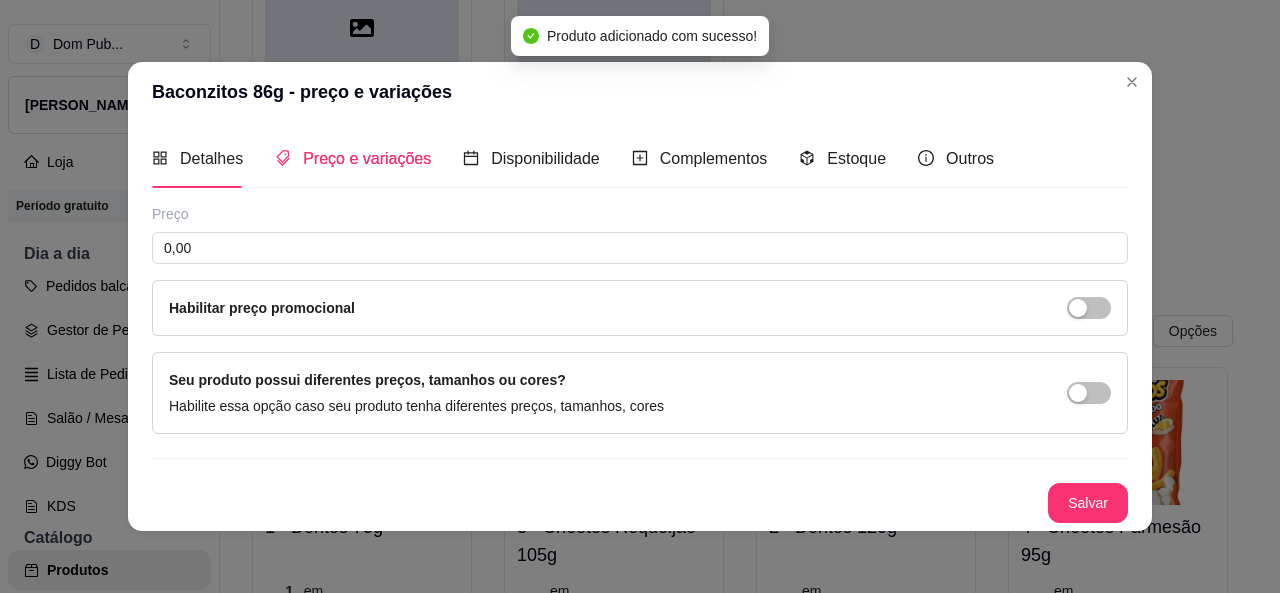 type 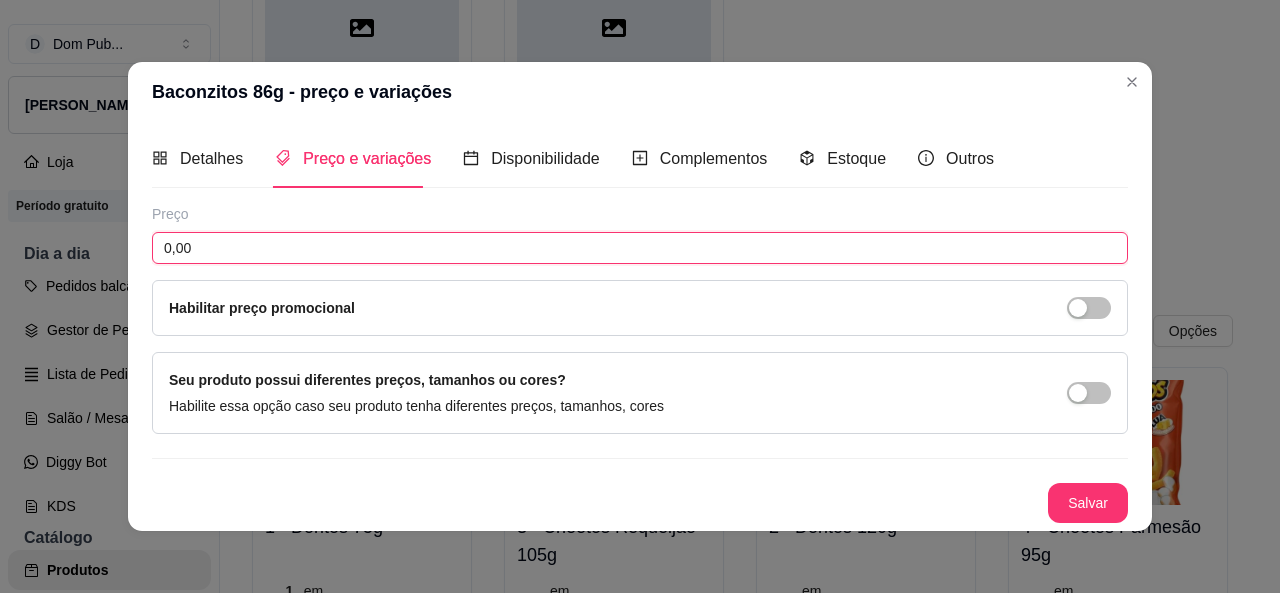 click on "0,00" at bounding box center (640, 248) 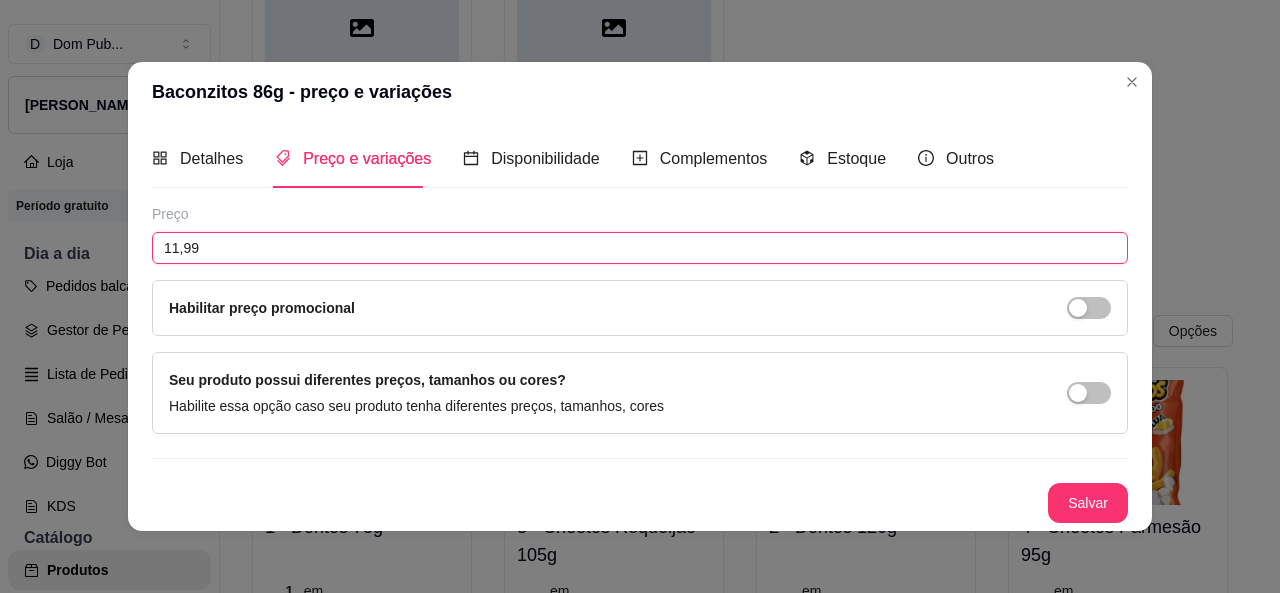 type on "11,99" 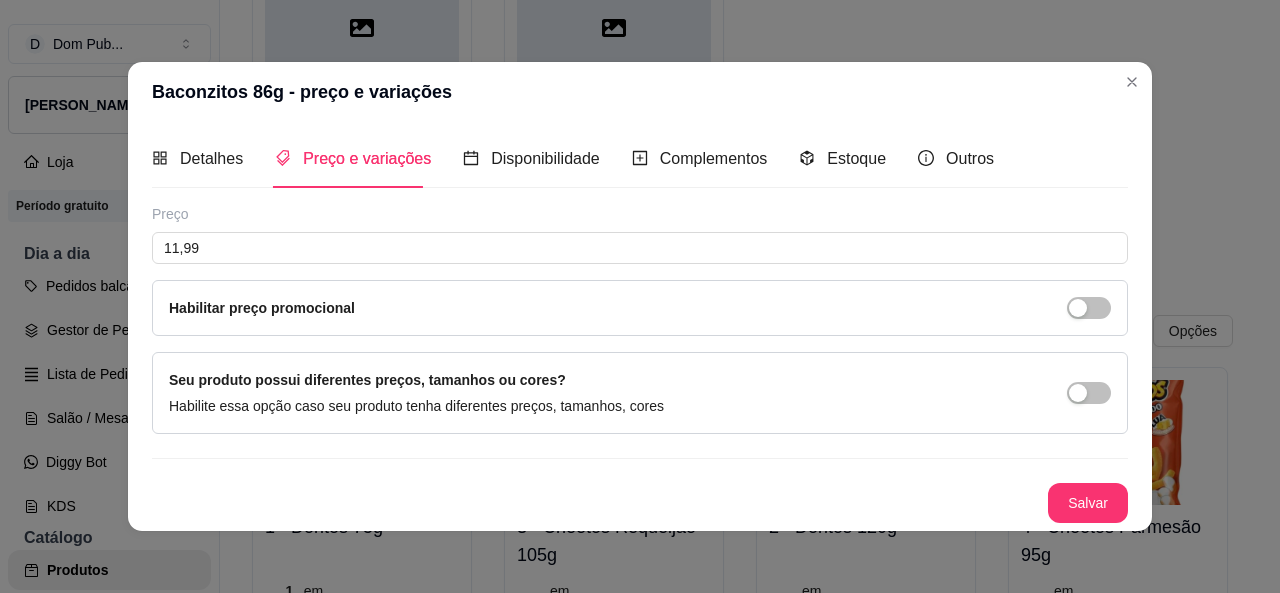 click on "Preço  11,99 Habilitar preço promocional" at bounding box center (640, 270) 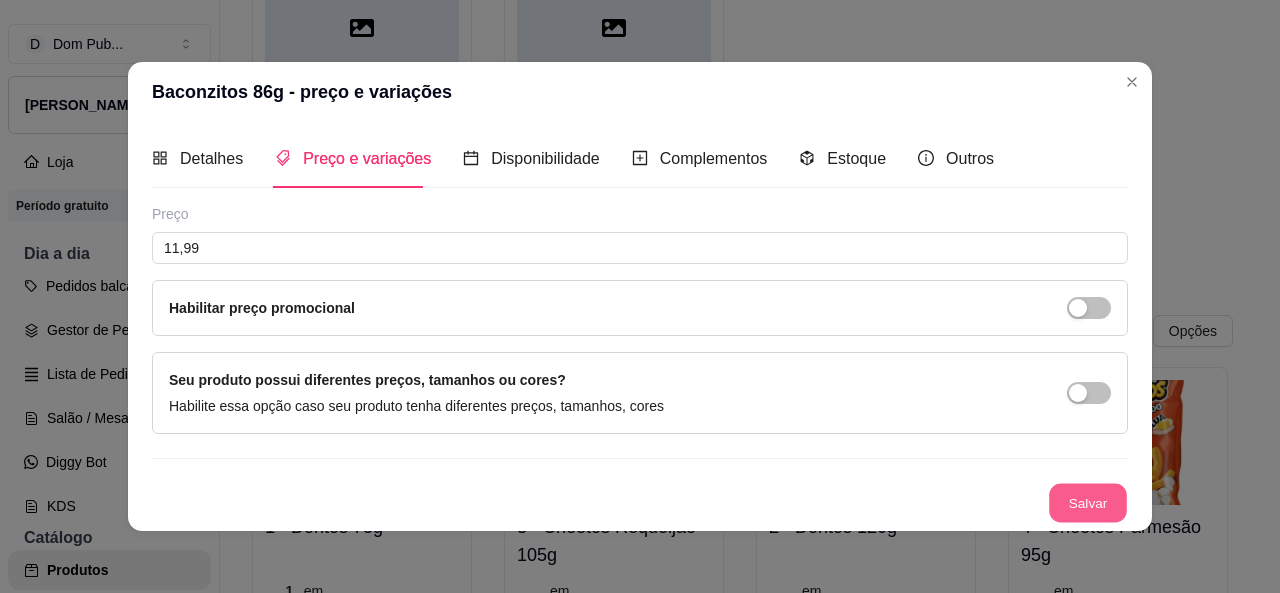 click on "Salvar" at bounding box center [1088, 502] 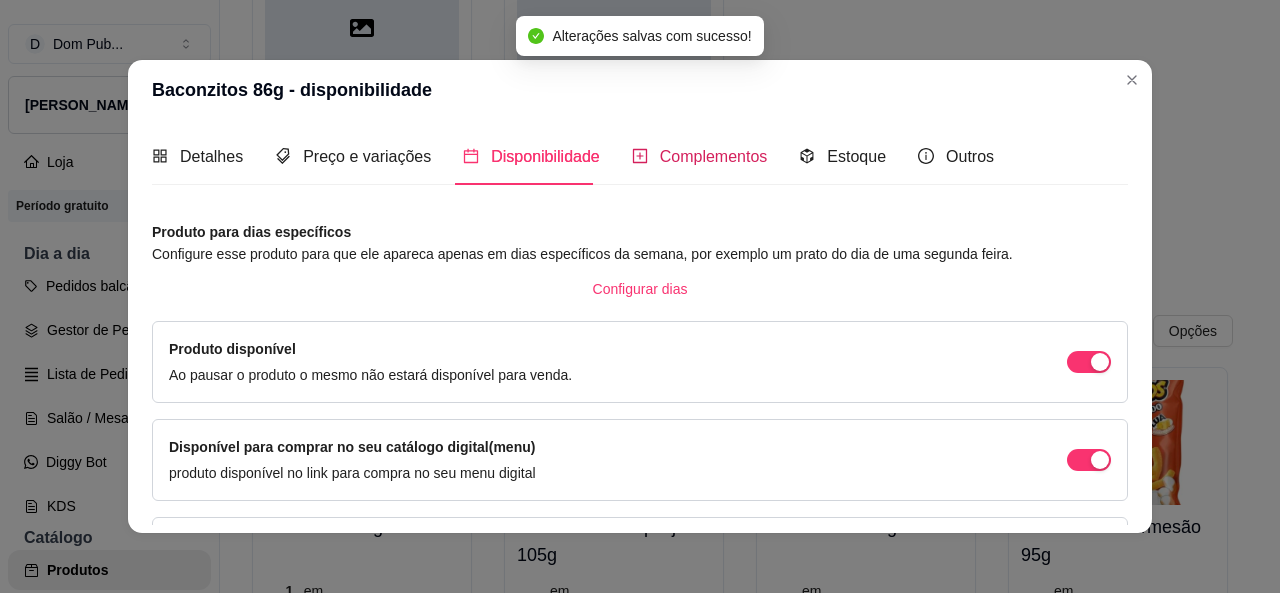 click on "Complementos" at bounding box center (714, 156) 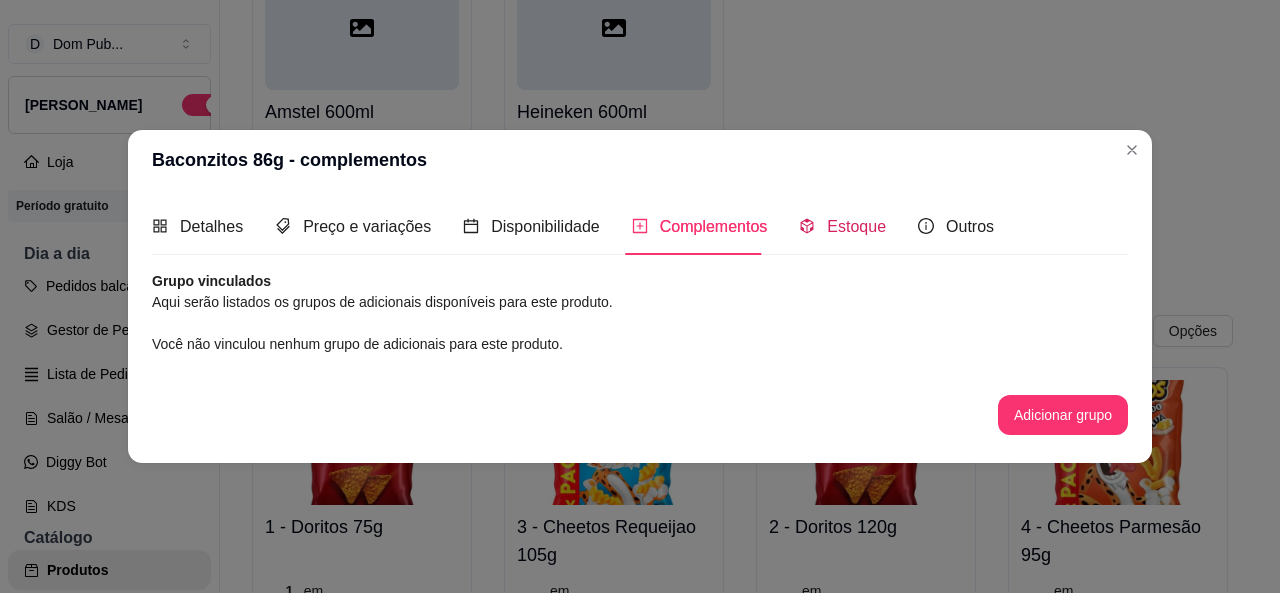 click on "Estoque" at bounding box center (856, 226) 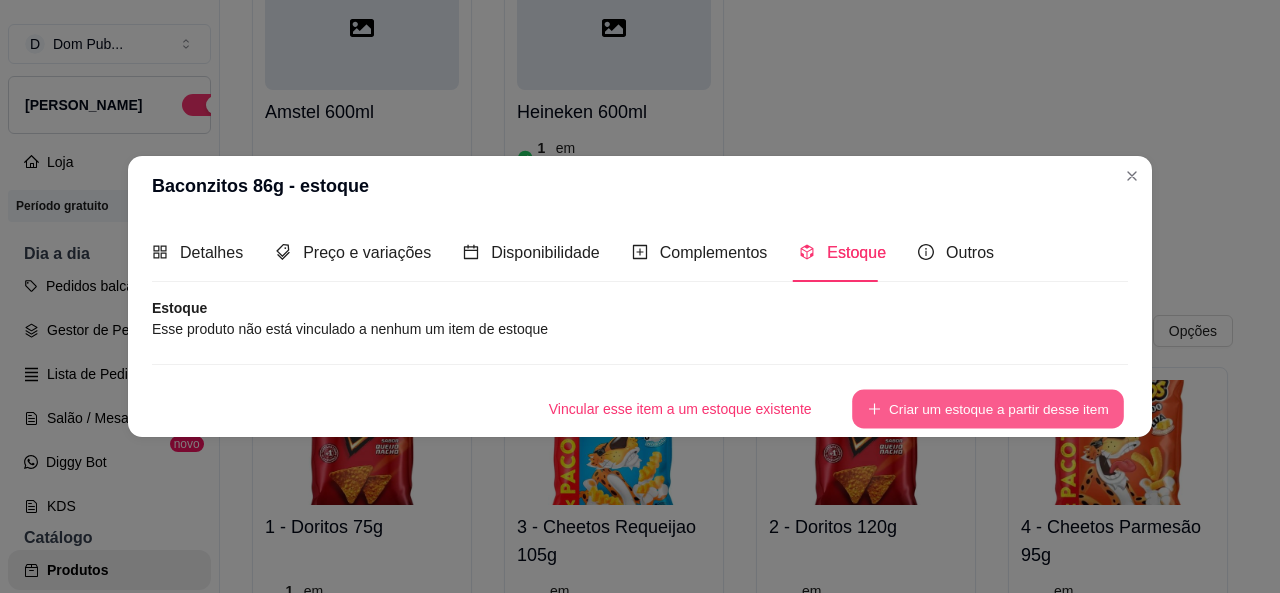click on "Criar um estoque a partir desse item" at bounding box center [988, 408] 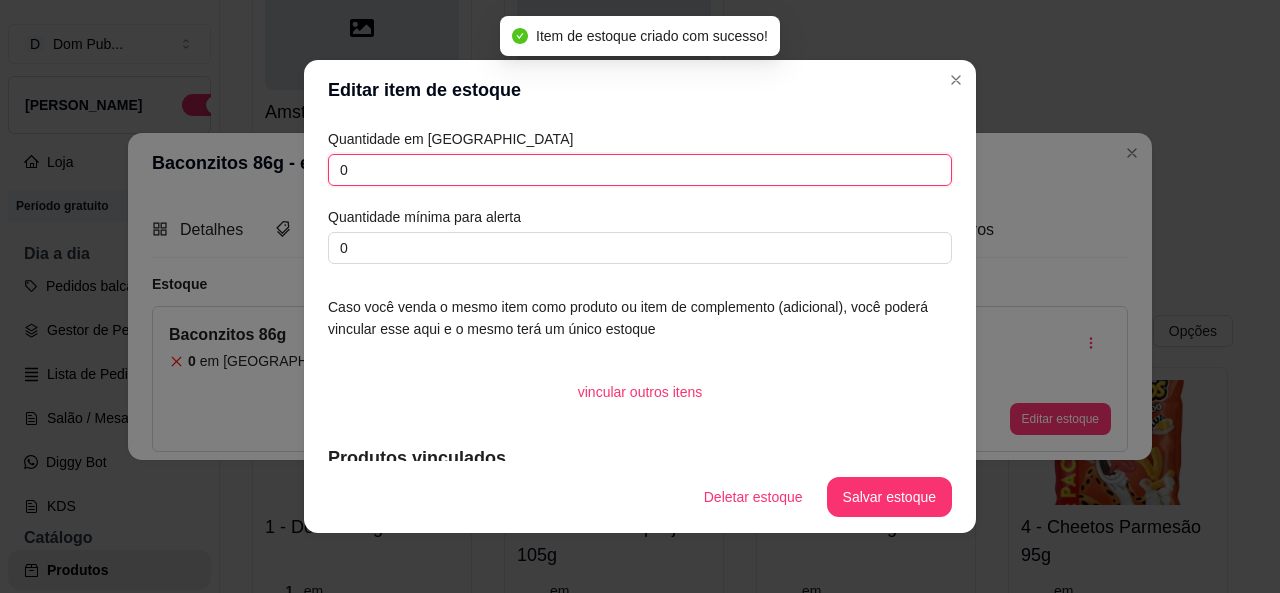 drag, startPoint x: 497, startPoint y: 164, endPoint x: 238, endPoint y: 171, distance: 259.09457 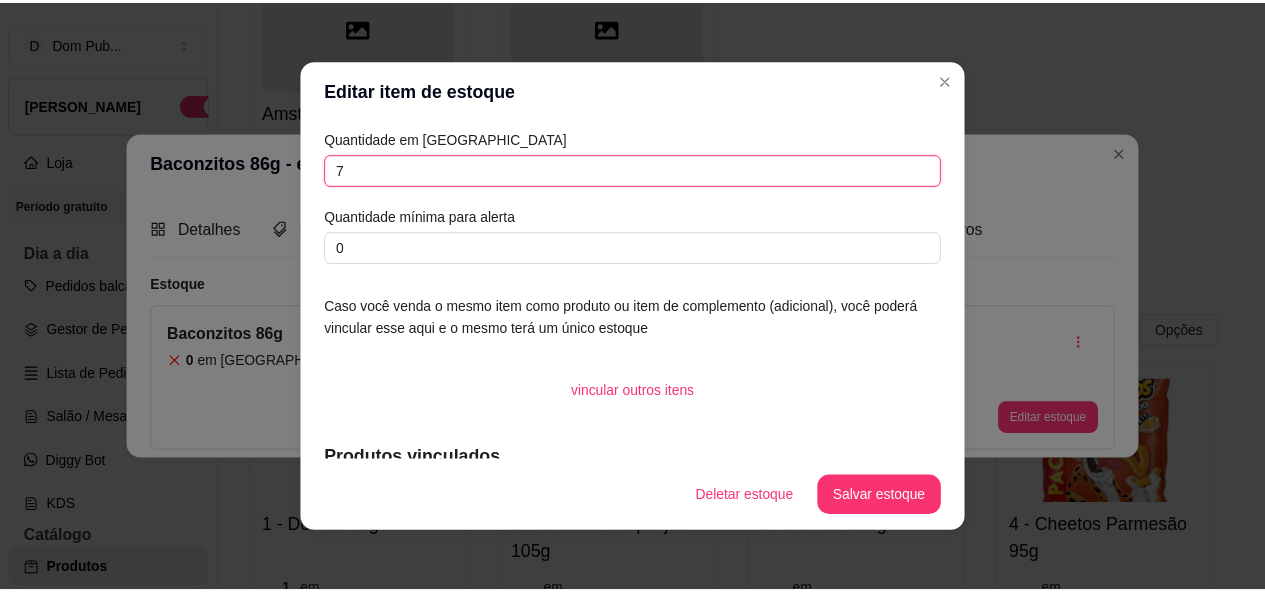 scroll, scrollTop: 101, scrollLeft: 0, axis: vertical 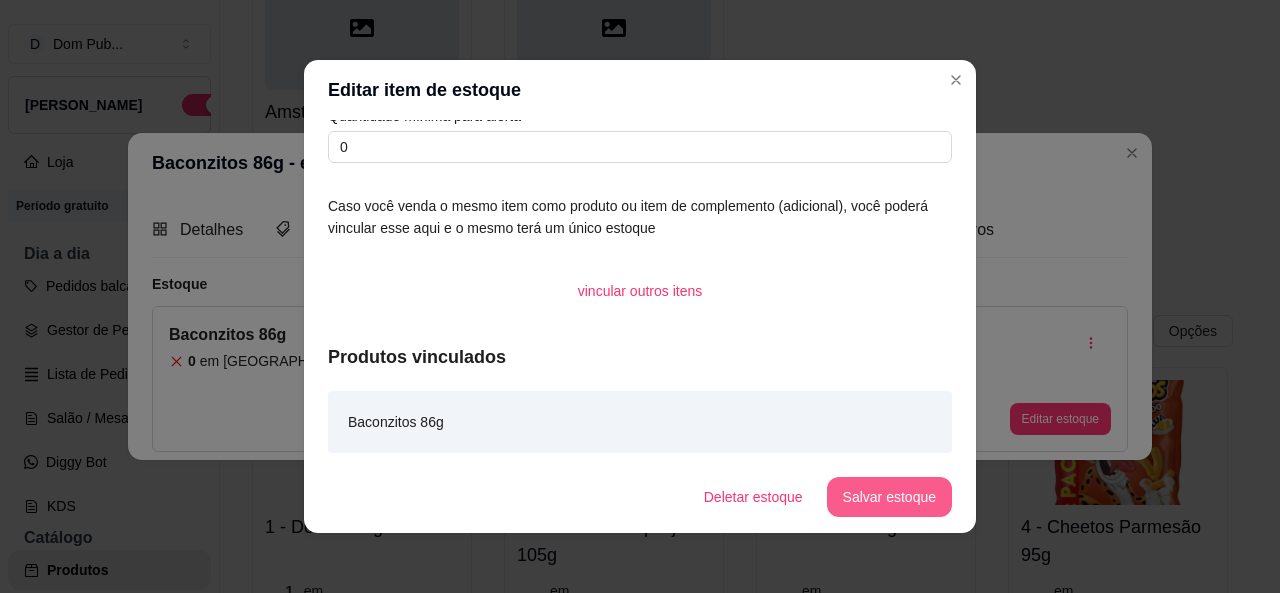 type on "7" 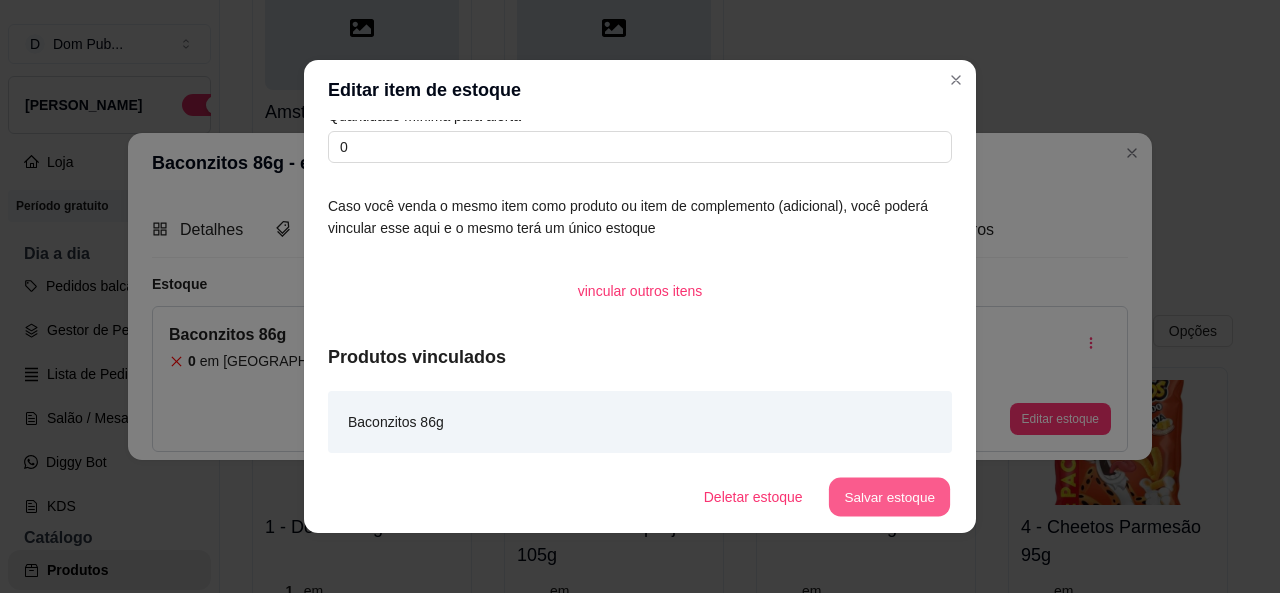click on "Salvar estoque" at bounding box center (889, 497) 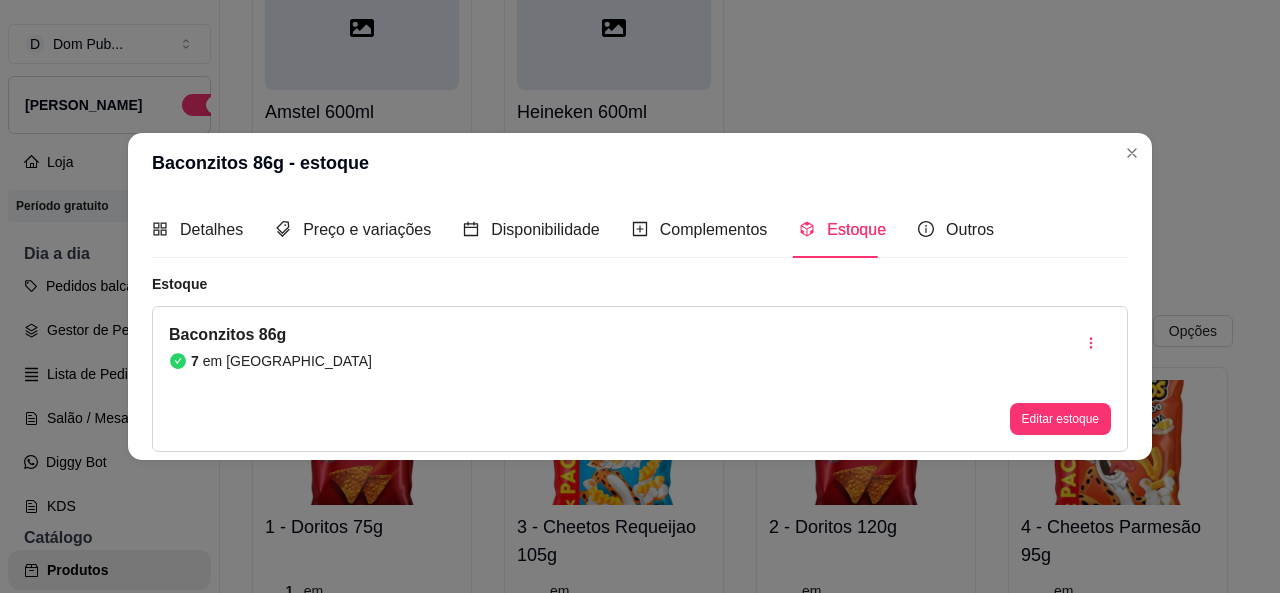 click on "Detalhes Preço e variações Disponibilidade Complementos Estoque Outros" at bounding box center [640, 229] 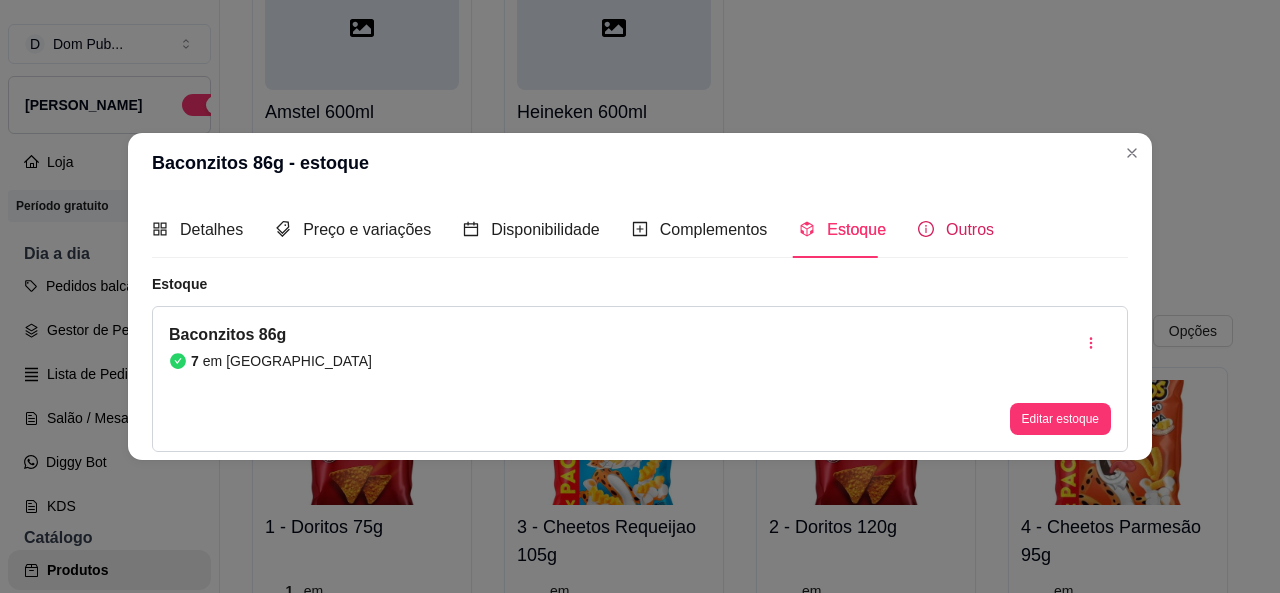 click on "Outros" at bounding box center (970, 229) 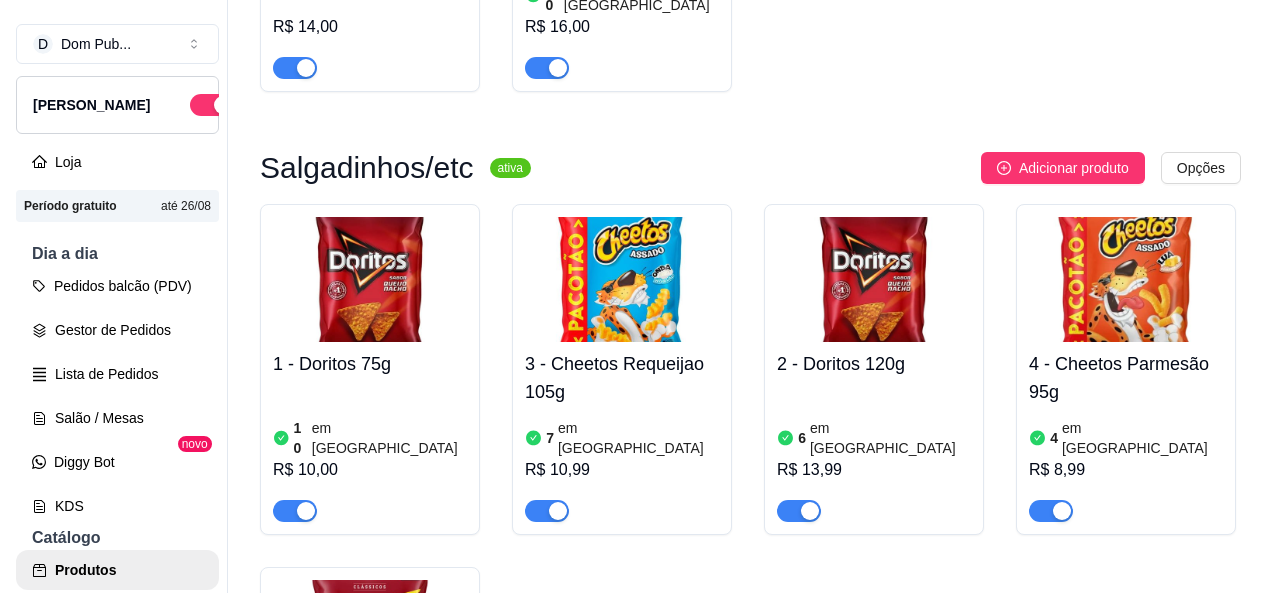 scroll, scrollTop: 400, scrollLeft: 0, axis: vertical 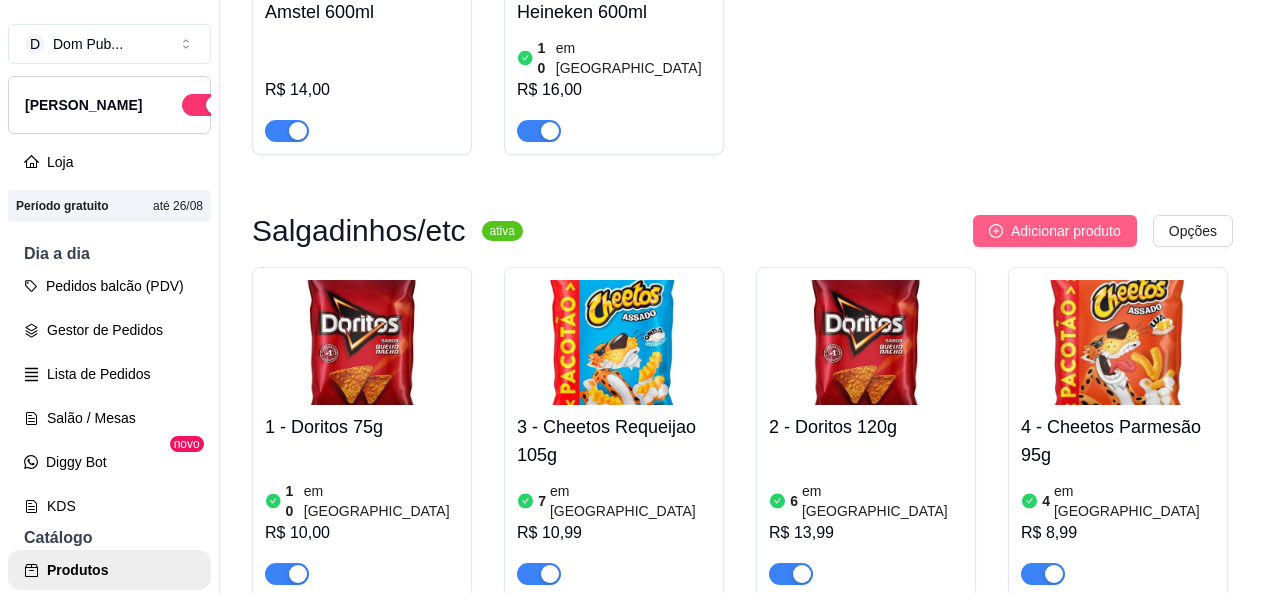 click on "Adicionar produto" at bounding box center (1055, 231) 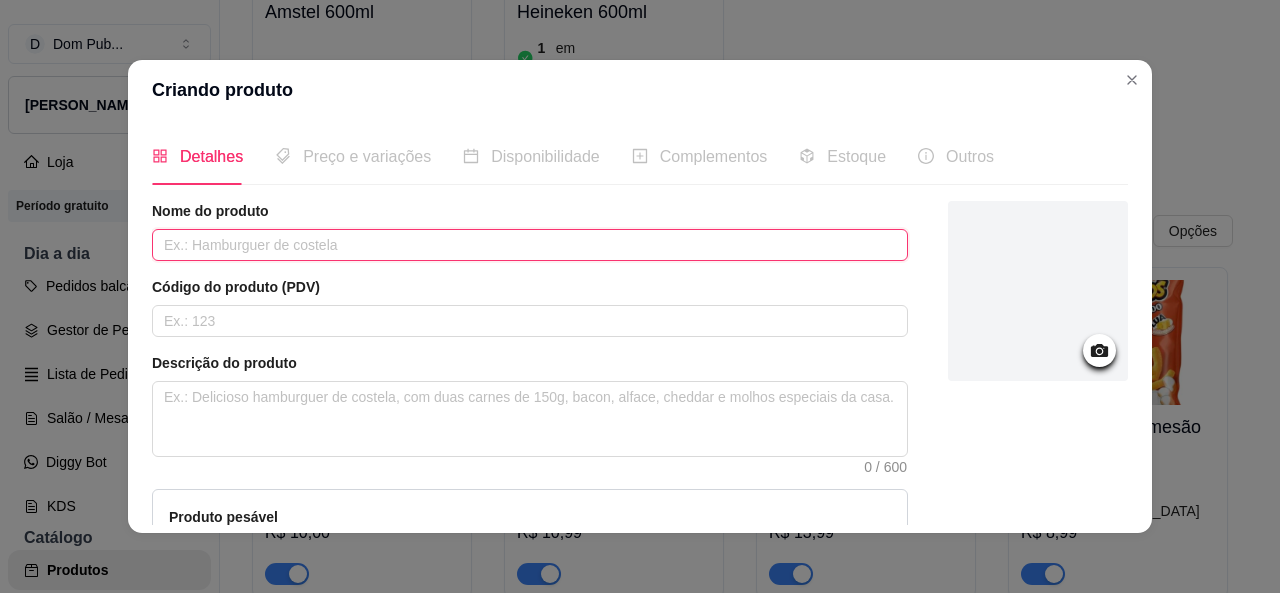 click at bounding box center [530, 245] 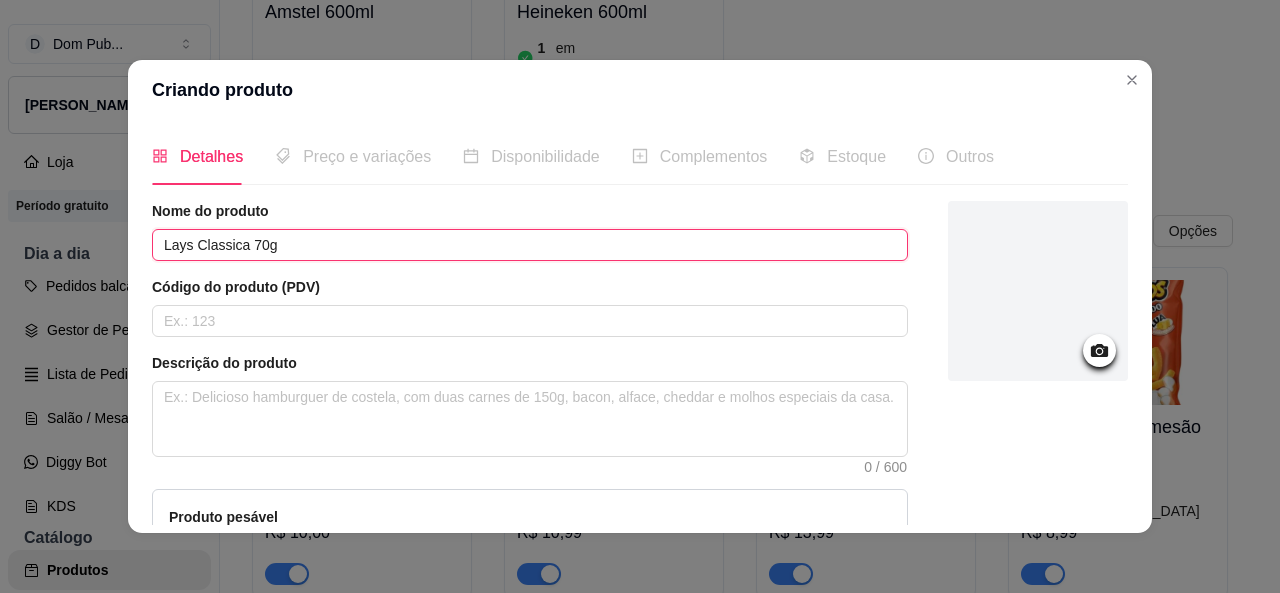 type on "Lays Classica 70g" 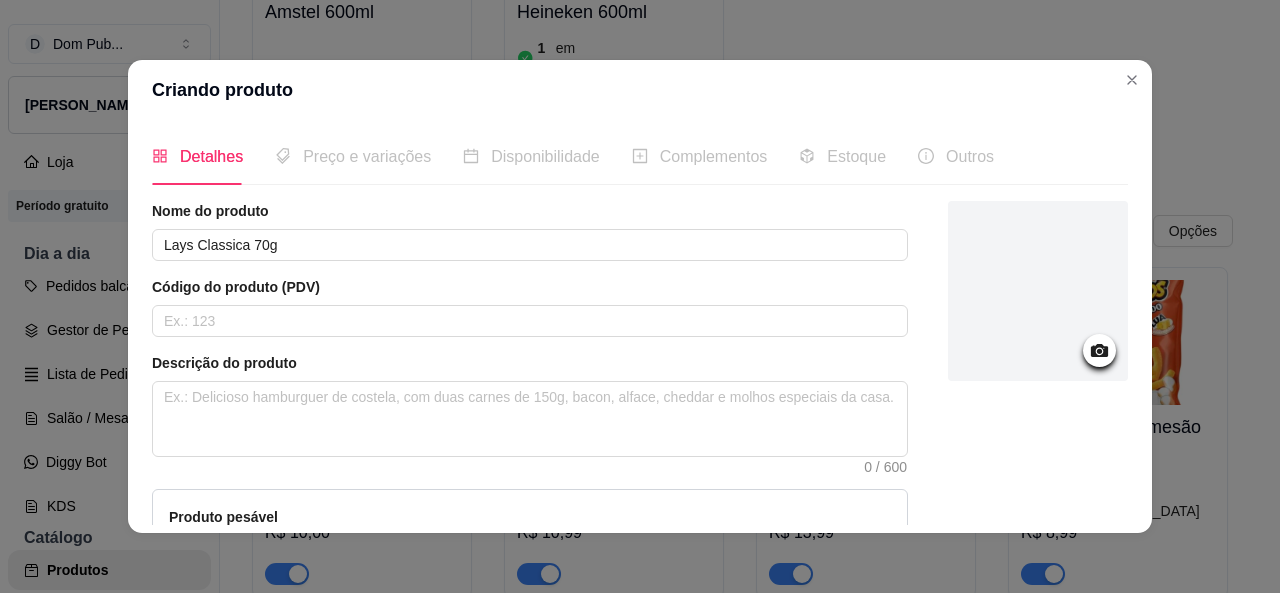 click on "Nome do produto Lays Classica 70g Código do produto (PDV) Descrição do produto 0 / 600 Produto pesável Ao marcar essa opção o valor do produto será desconsiderado da forma unitária e começará a valer por Kilograma. Quantidade miníma para pedido Ao habilitar seus clientes terão que pedir uma quantidade miníma desse produto." at bounding box center (640, 446) 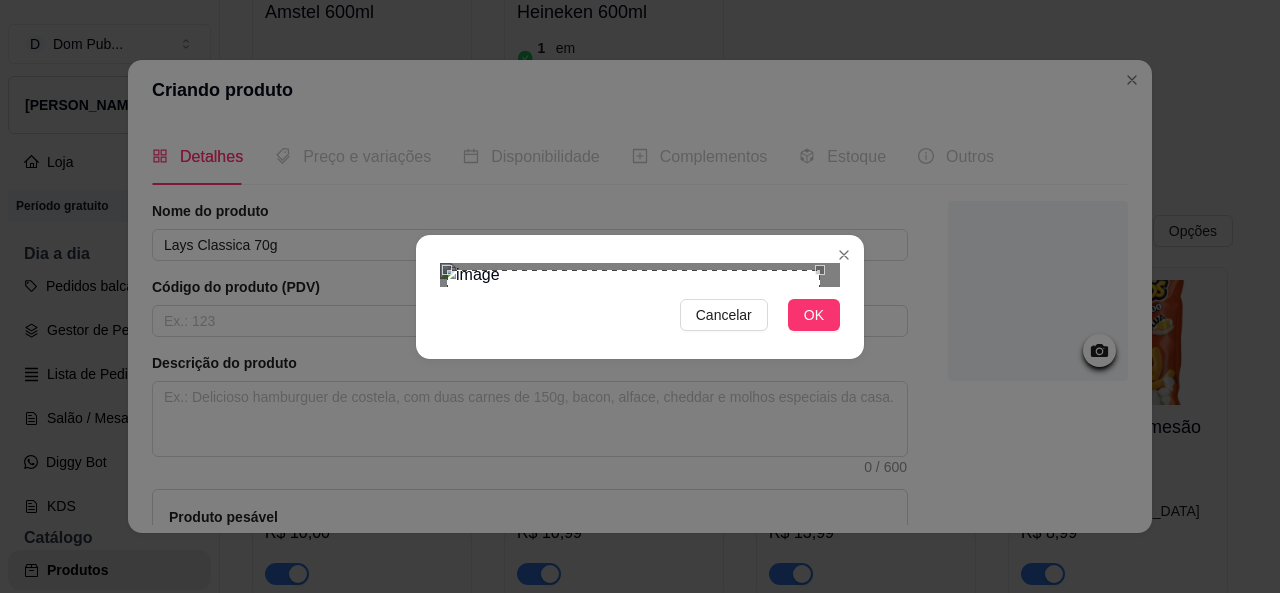 click at bounding box center [442, 265] 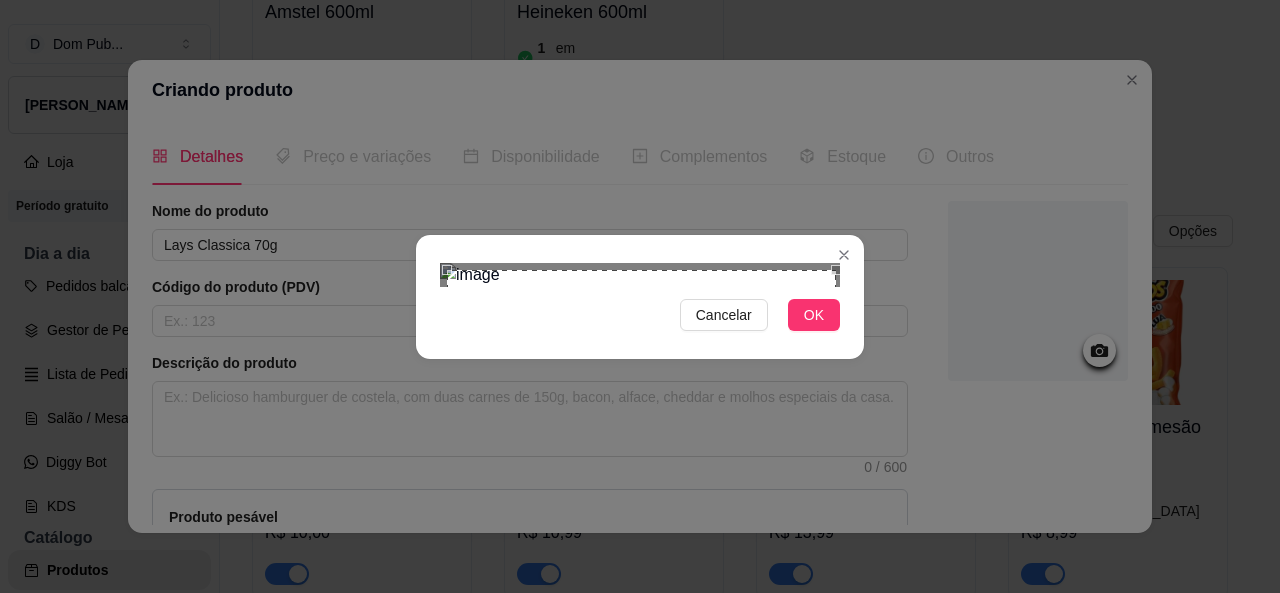 click on "Cancelar OK" at bounding box center (640, 297) 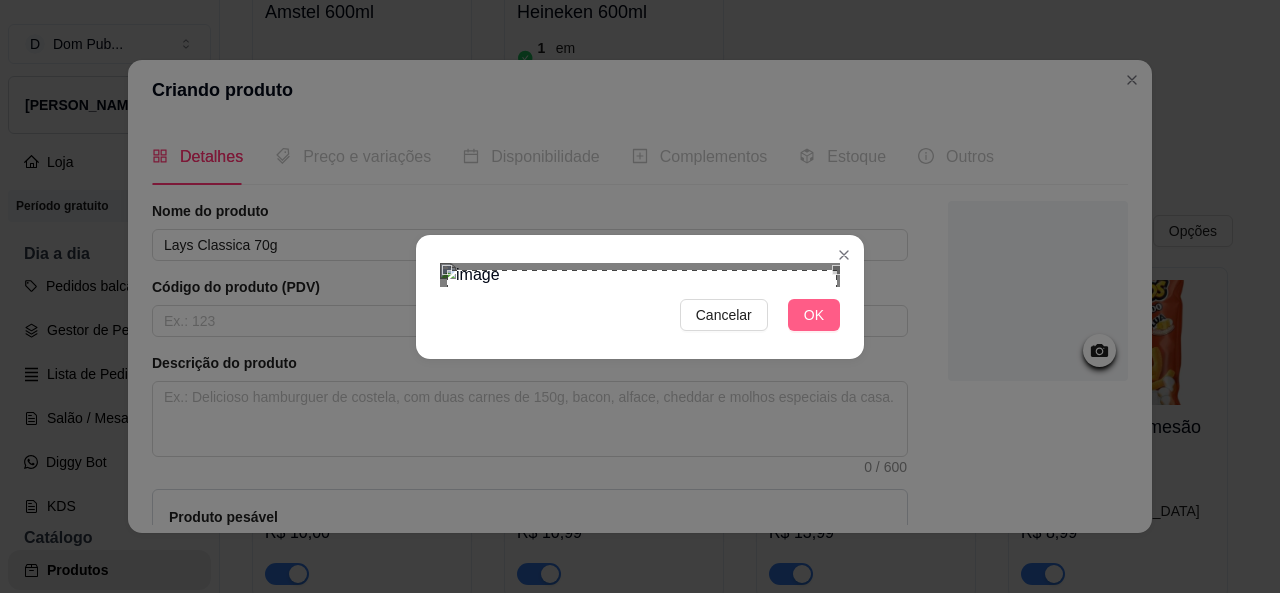 click on "OK" at bounding box center [814, 315] 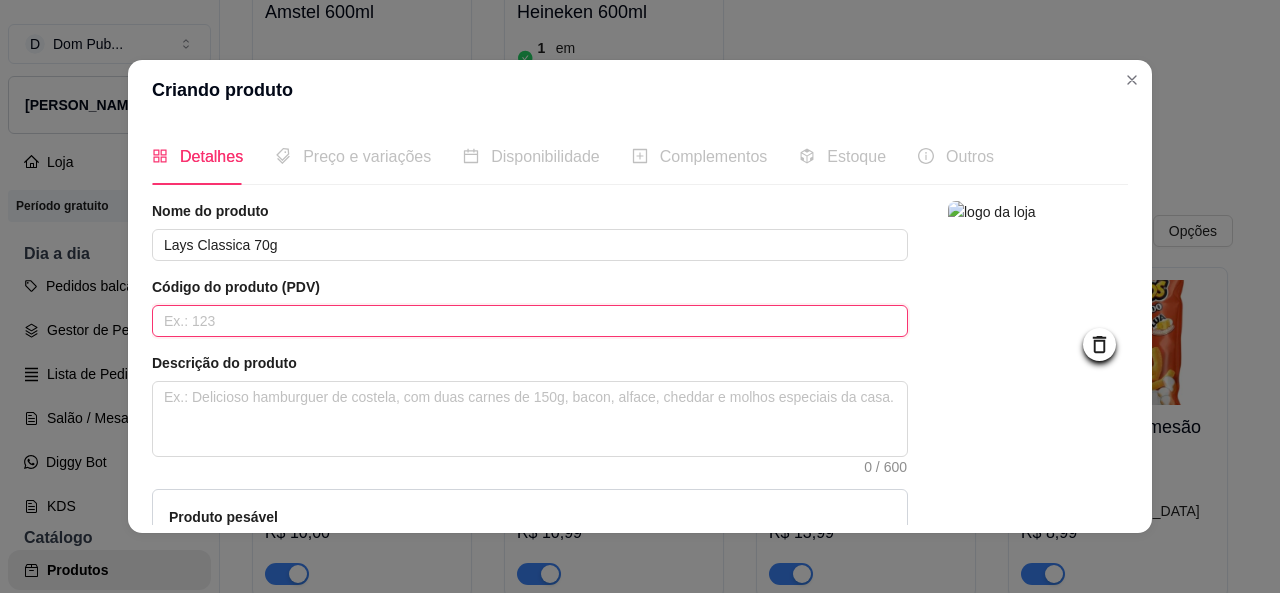 click at bounding box center [530, 321] 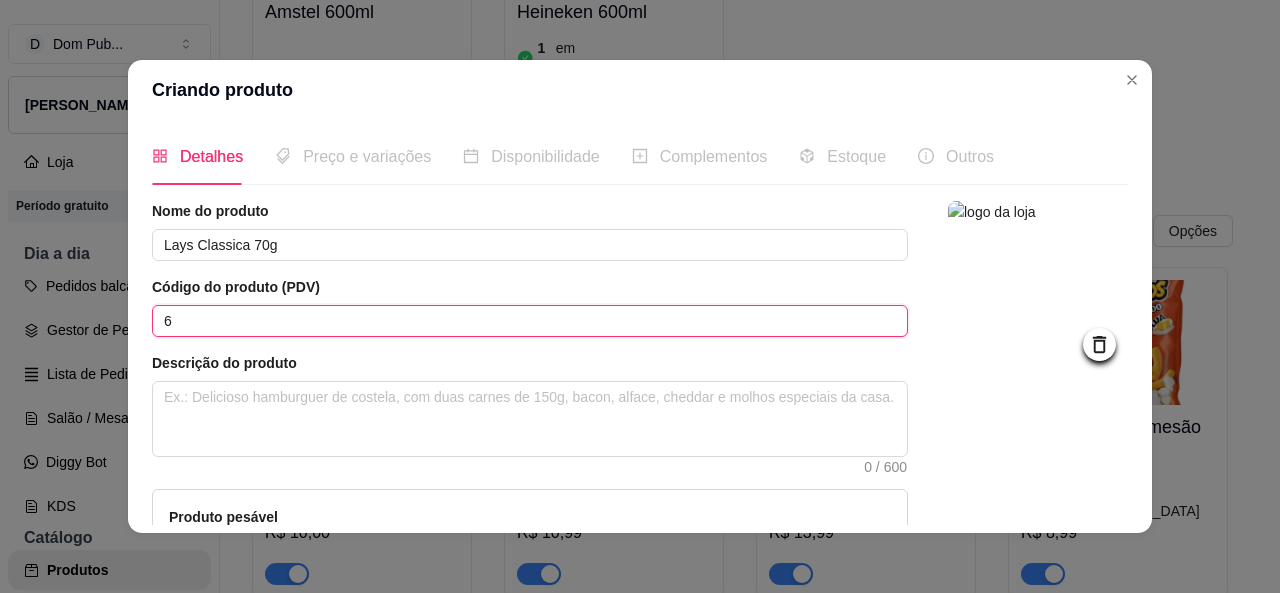 scroll, scrollTop: 255, scrollLeft: 0, axis: vertical 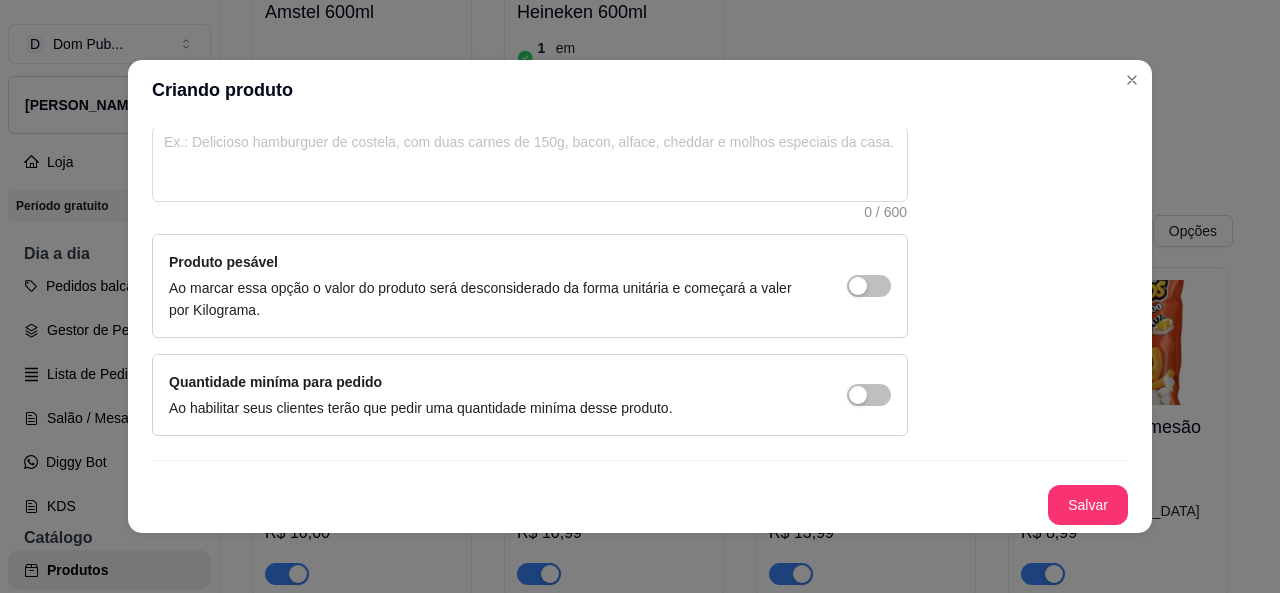 type on "6" 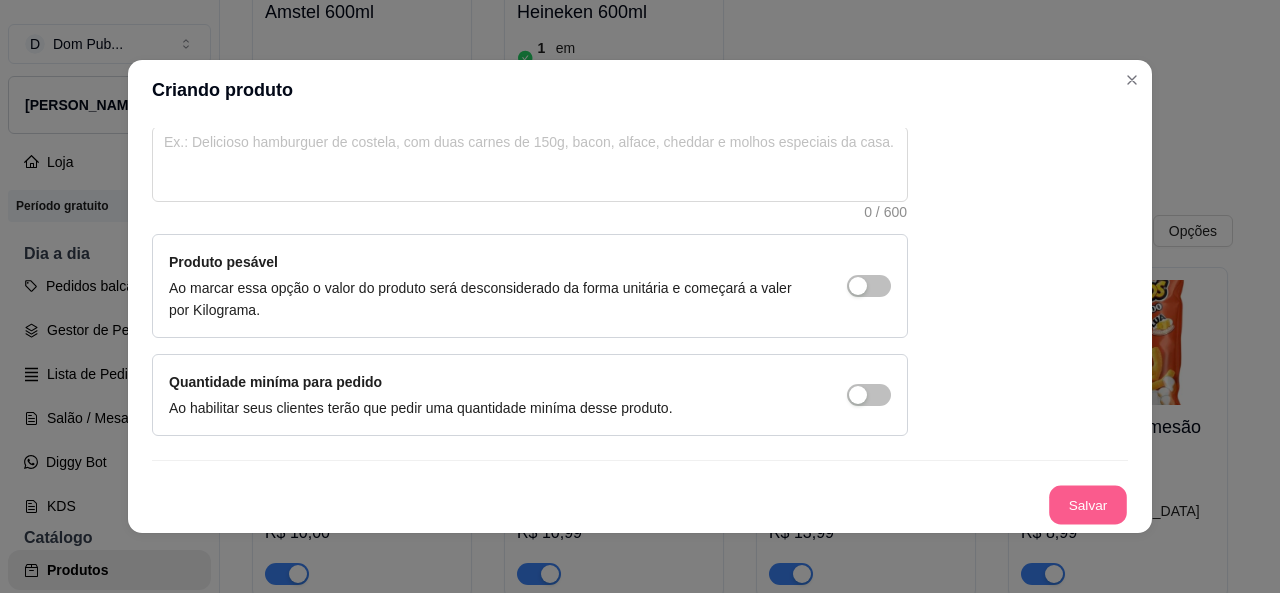 click on "Salvar" at bounding box center (1088, 505) 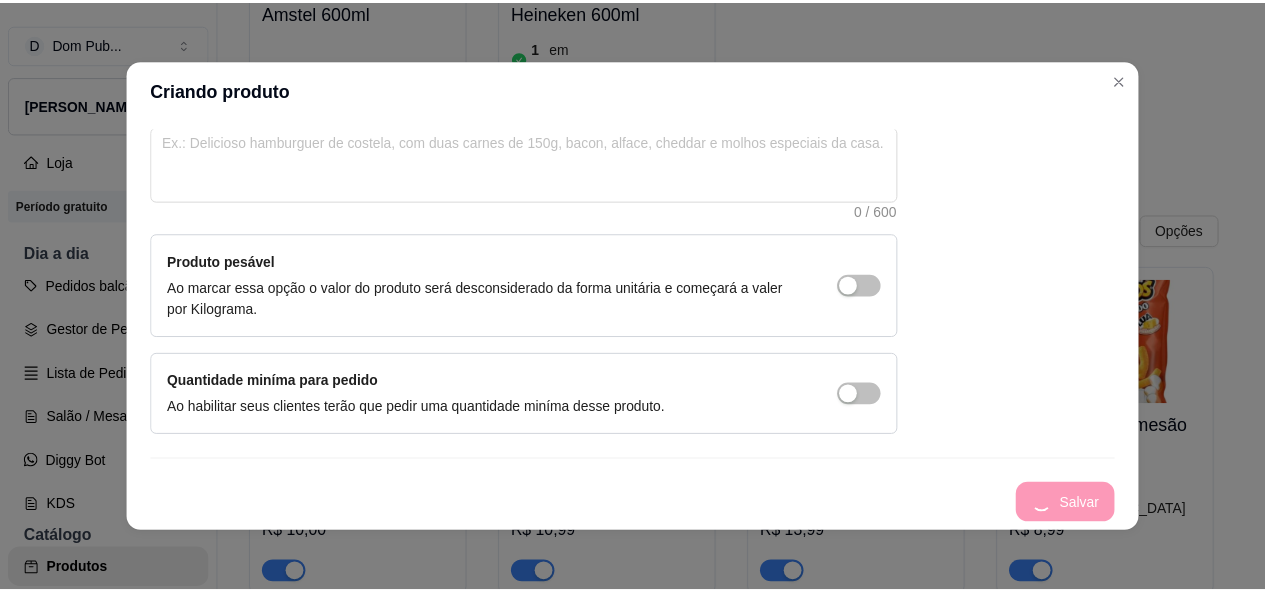 scroll, scrollTop: 0, scrollLeft: 0, axis: both 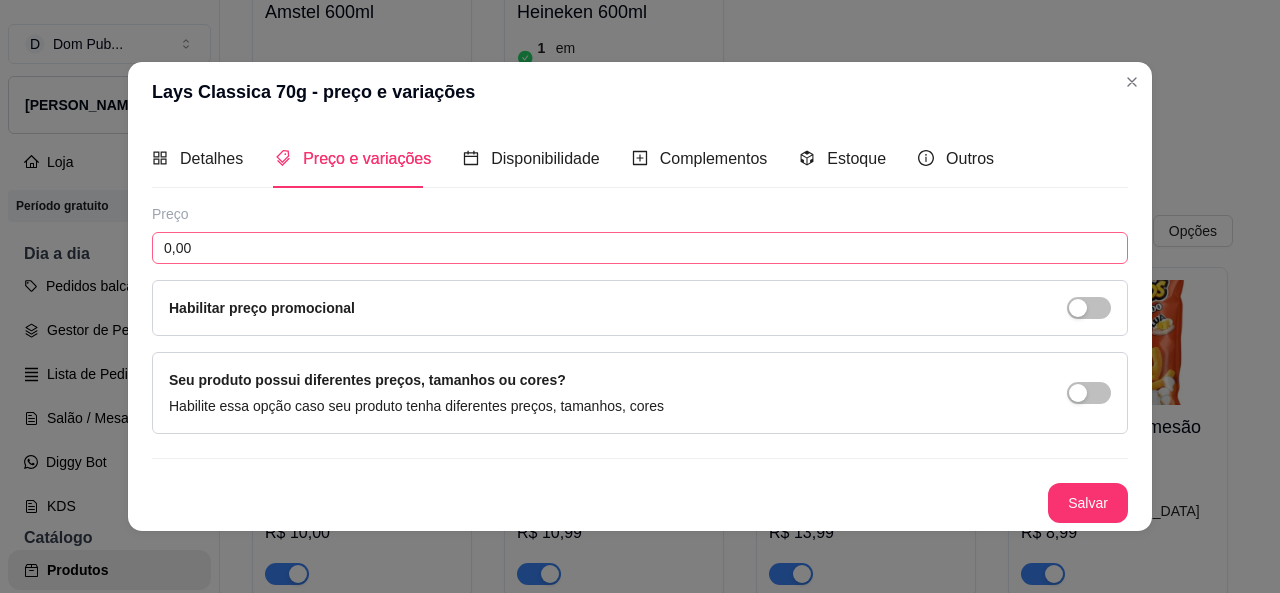 type 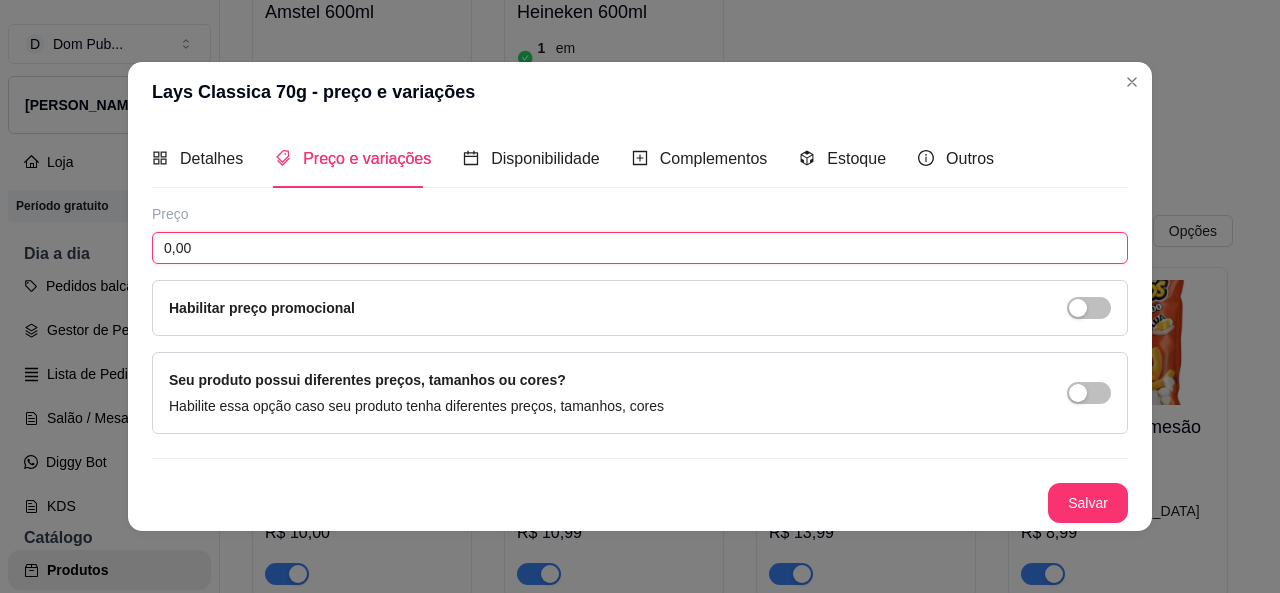 click on "0,00" at bounding box center [640, 248] 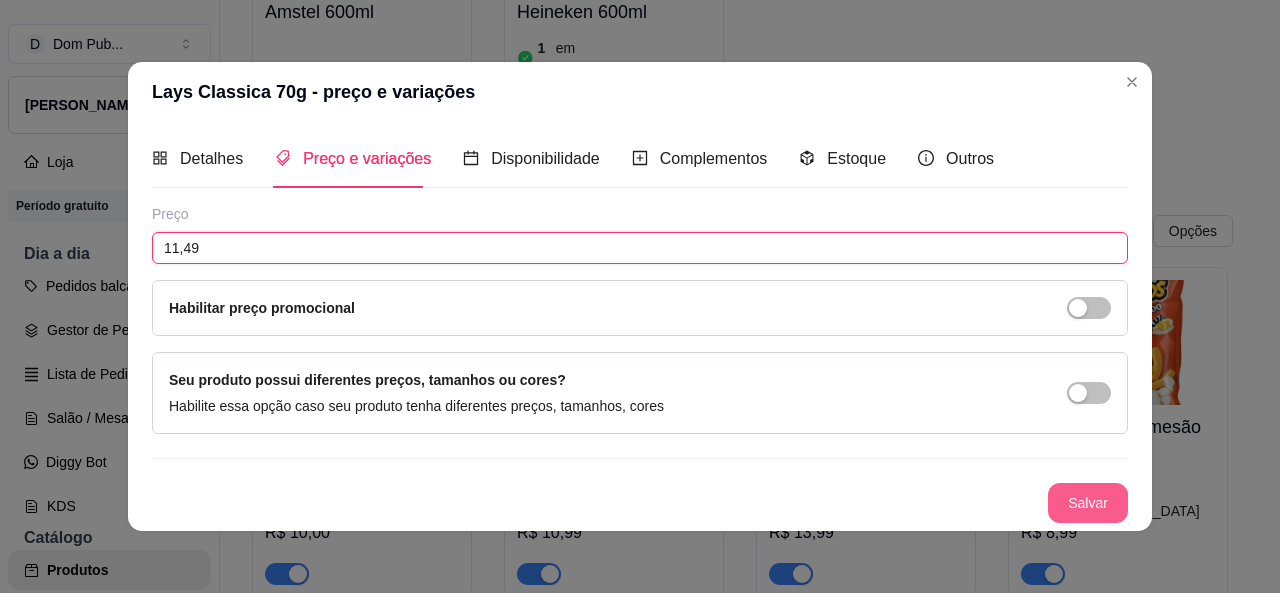 type on "11,49" 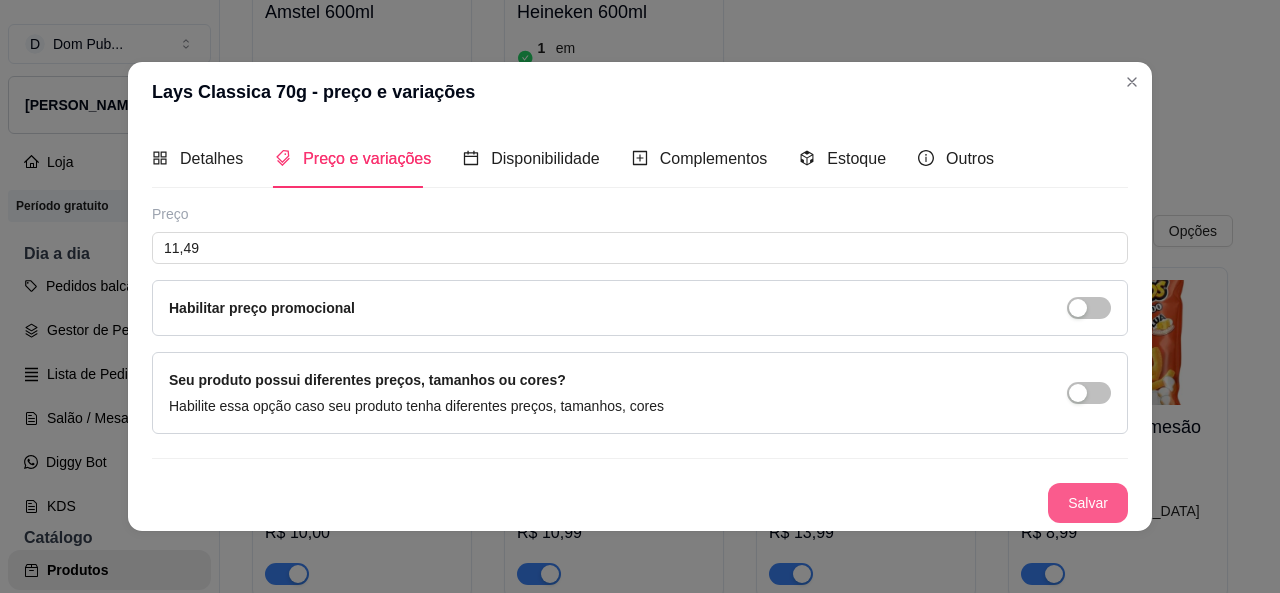 click on "Salvar" at bounding box center (1088, 503) 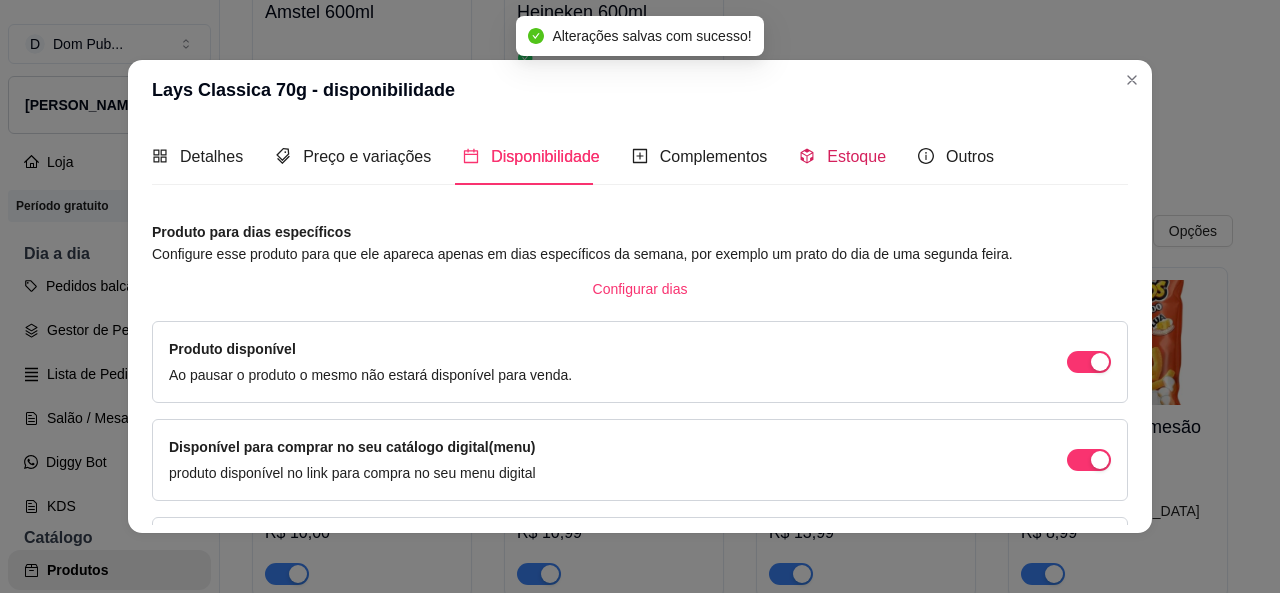 click on "Estoque" at bounding box center [856, 156] 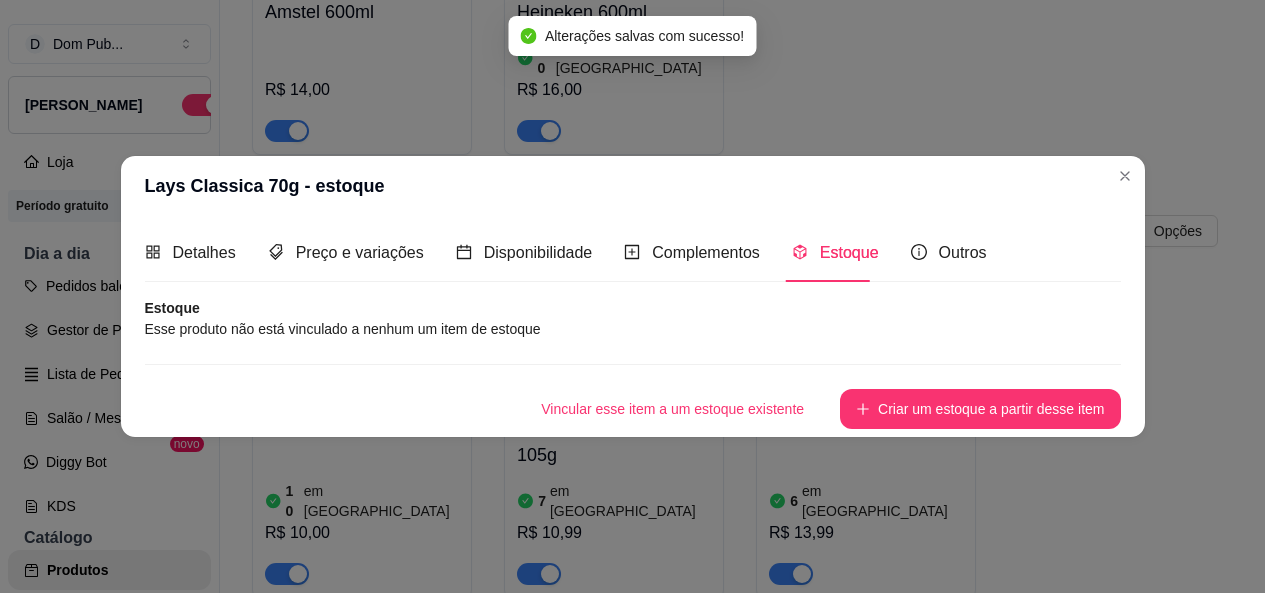 click on "2 - Doritos 120g" at bounding box center [866, 427] 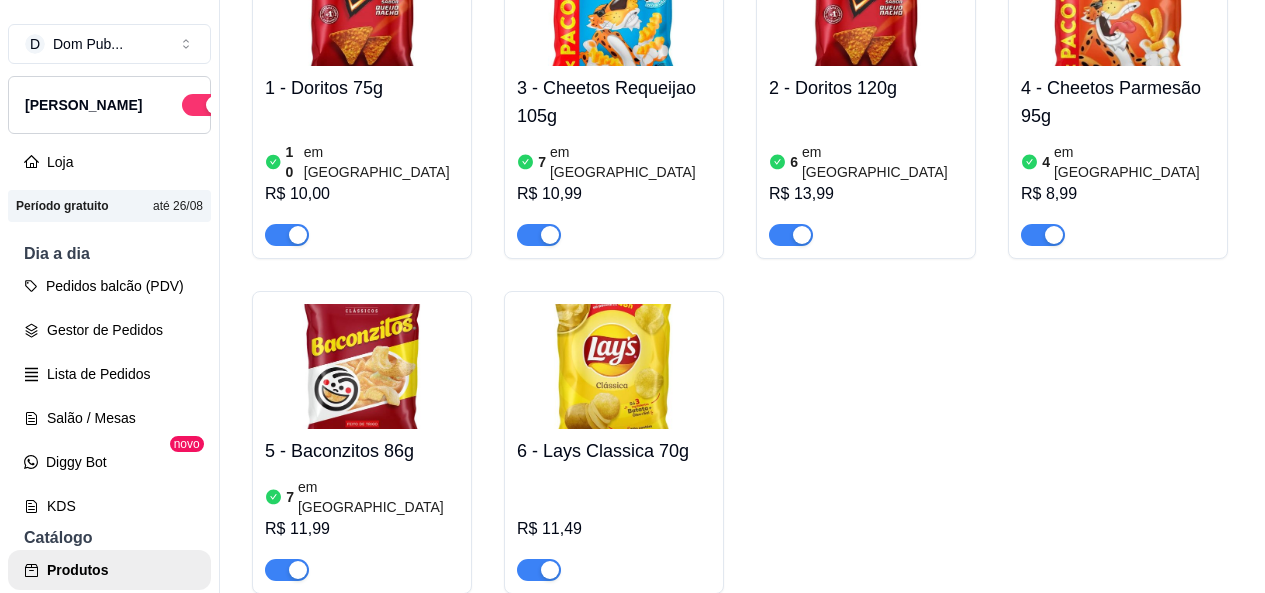 scroll, scrollTop: 800, scrollLeft: 0, axis: vertical 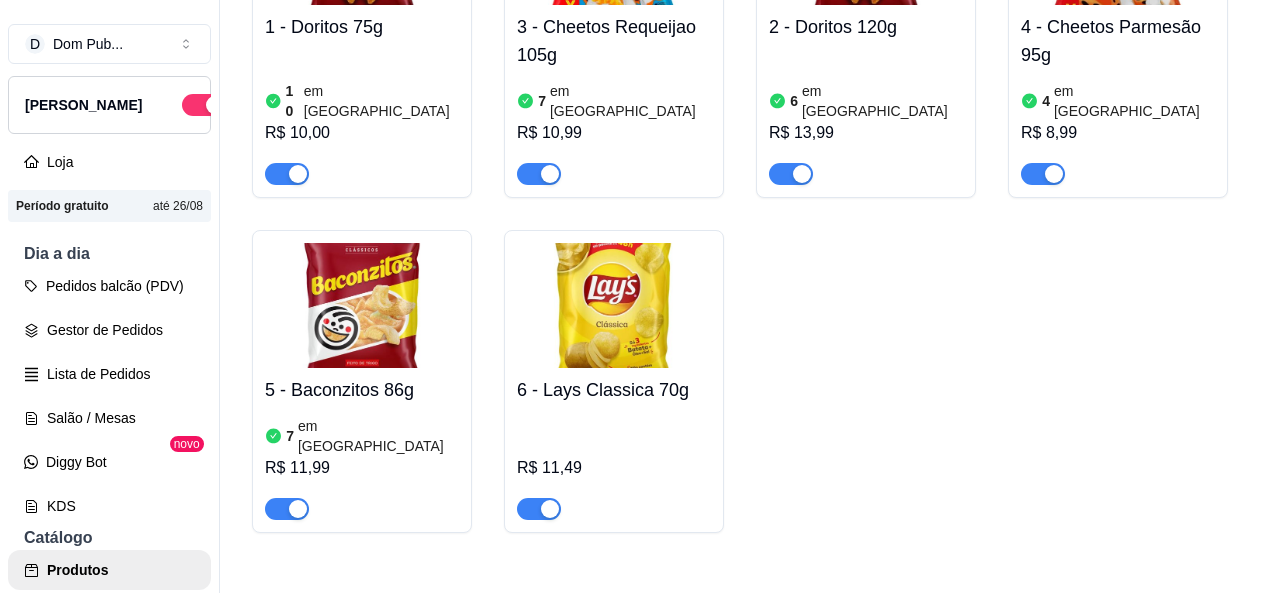 click at bounding box center (614, 305) 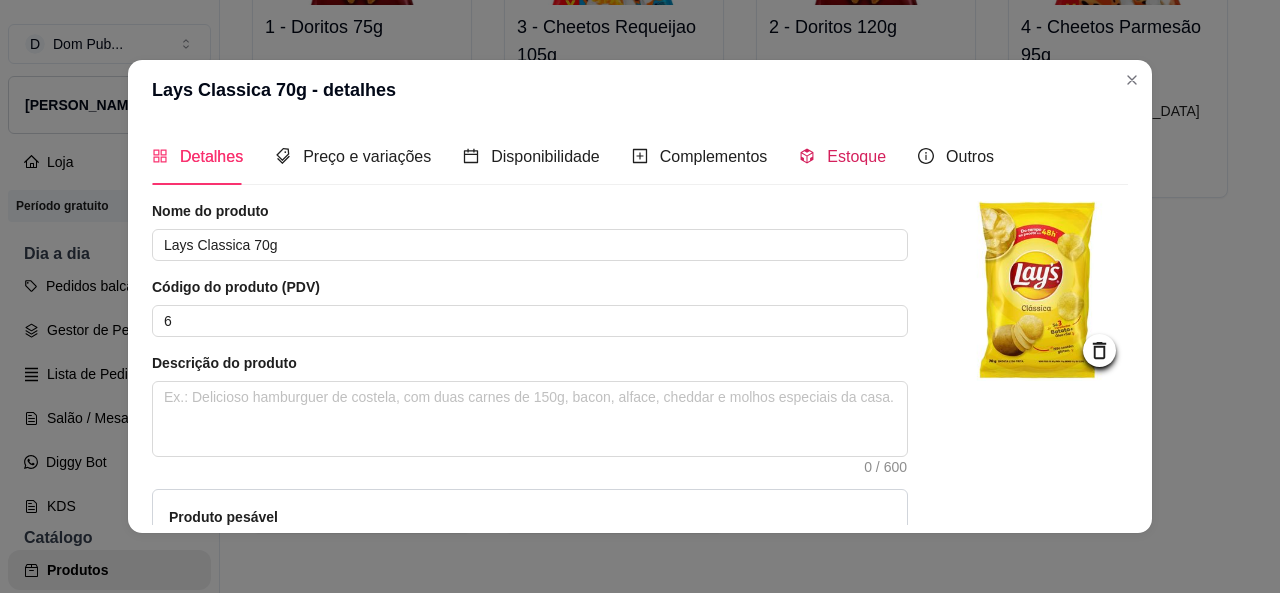 click on "Estoque" at bounding box center (842, 156) 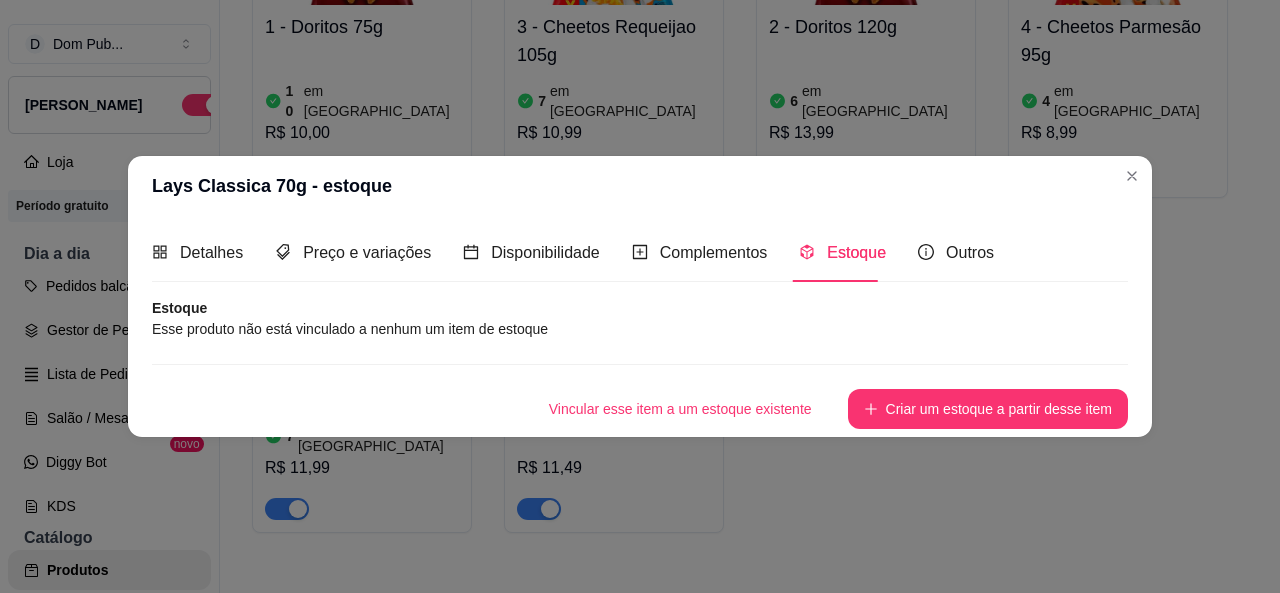 click on "Criar um estoque a partir desse item" at bounding box center (988, 409) 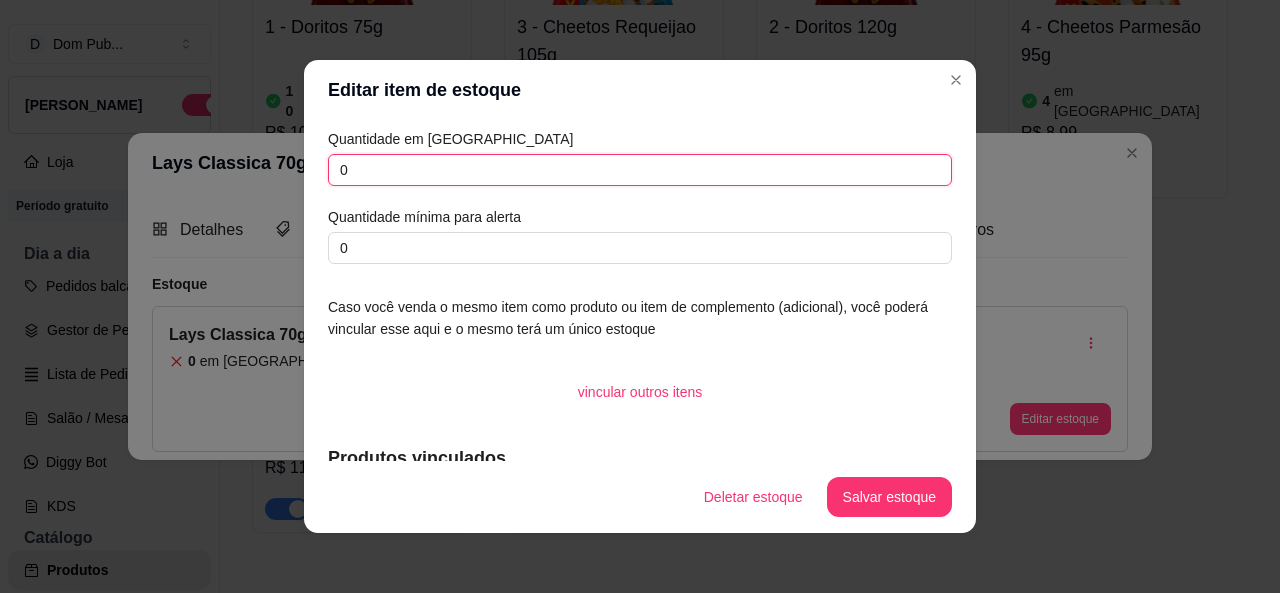 drag, startPoint x: 280, startPoint y: 177, endPoint x: 289, endPoint y: 182, distance: 10.29563 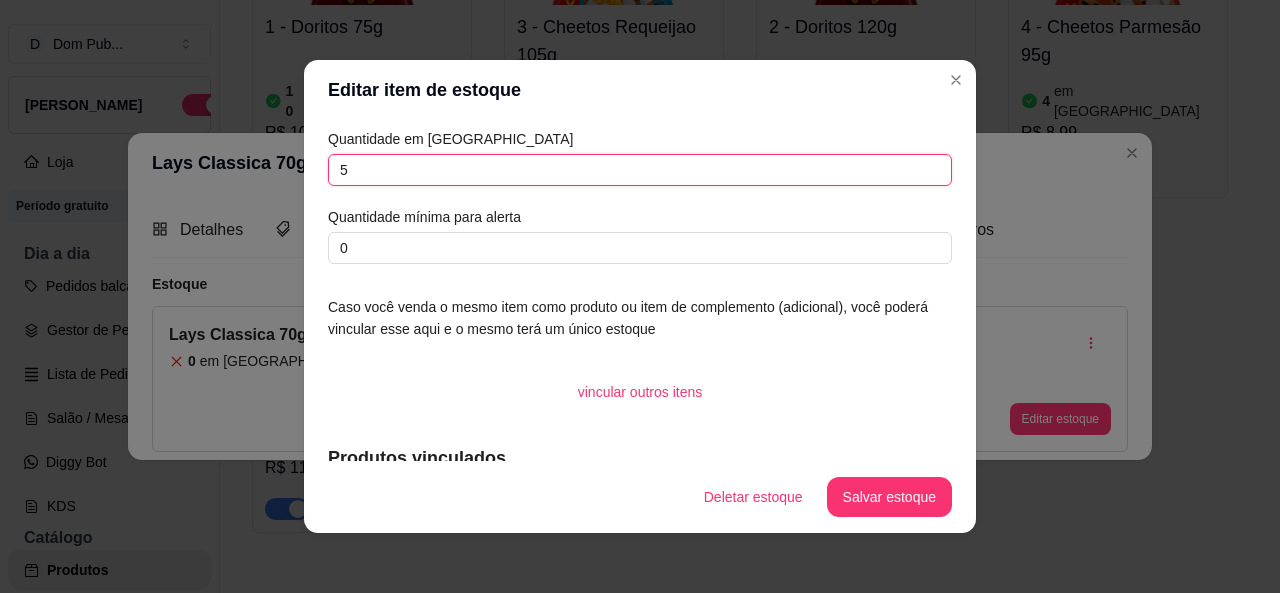 type on "5" 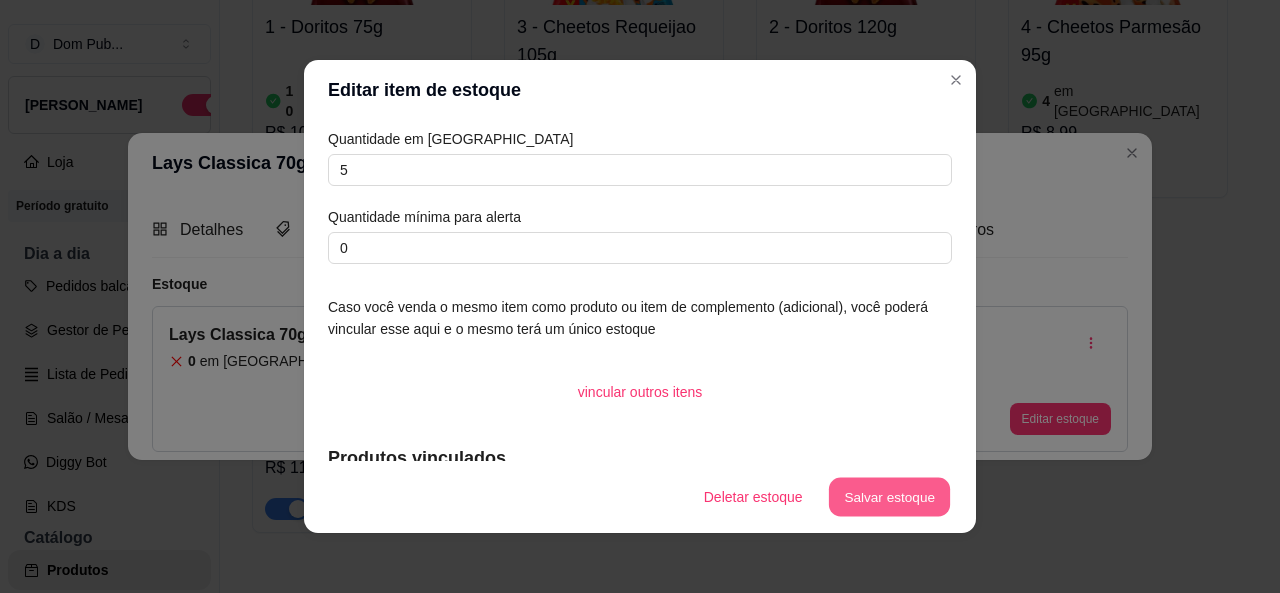 click on "Salvar estoque" at bounding box center [889, 497] 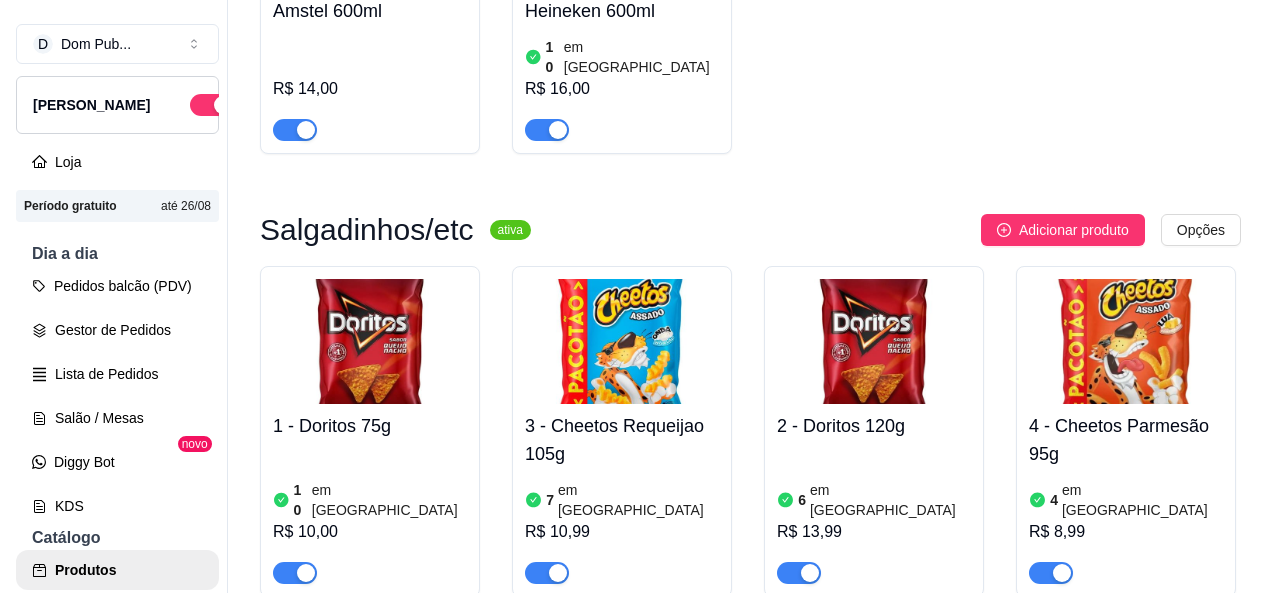 scroll, scrollTop: 300, scrollLeft: 0, axis: vertical 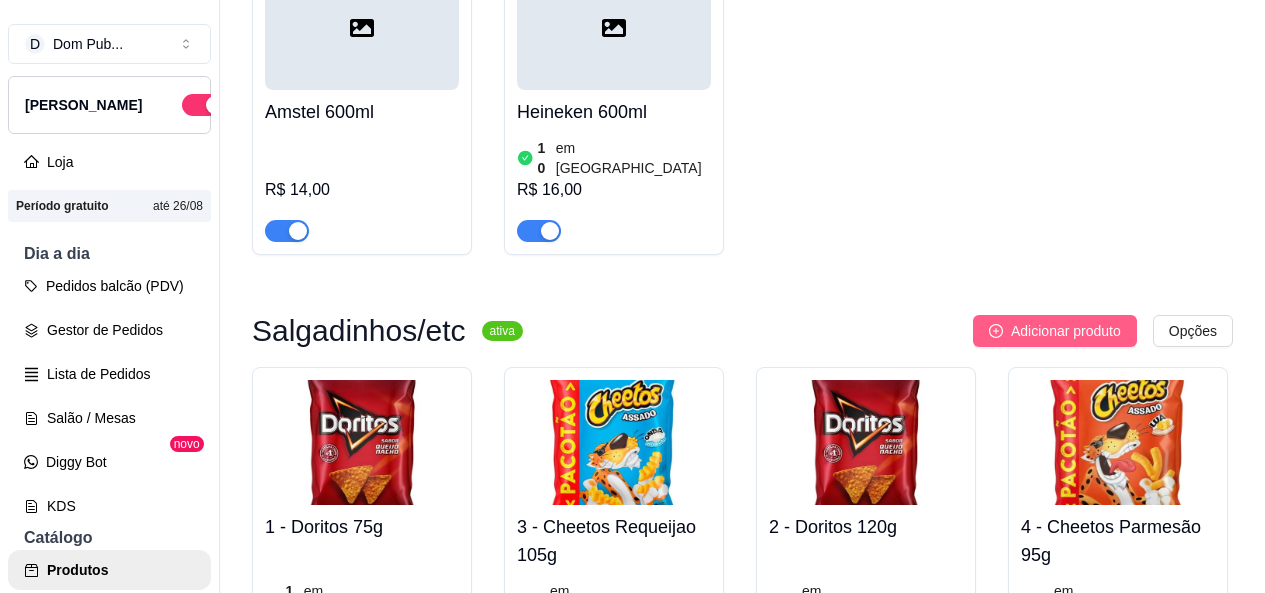 click on "Adicionar produto" at bounding box center (1066, 331) 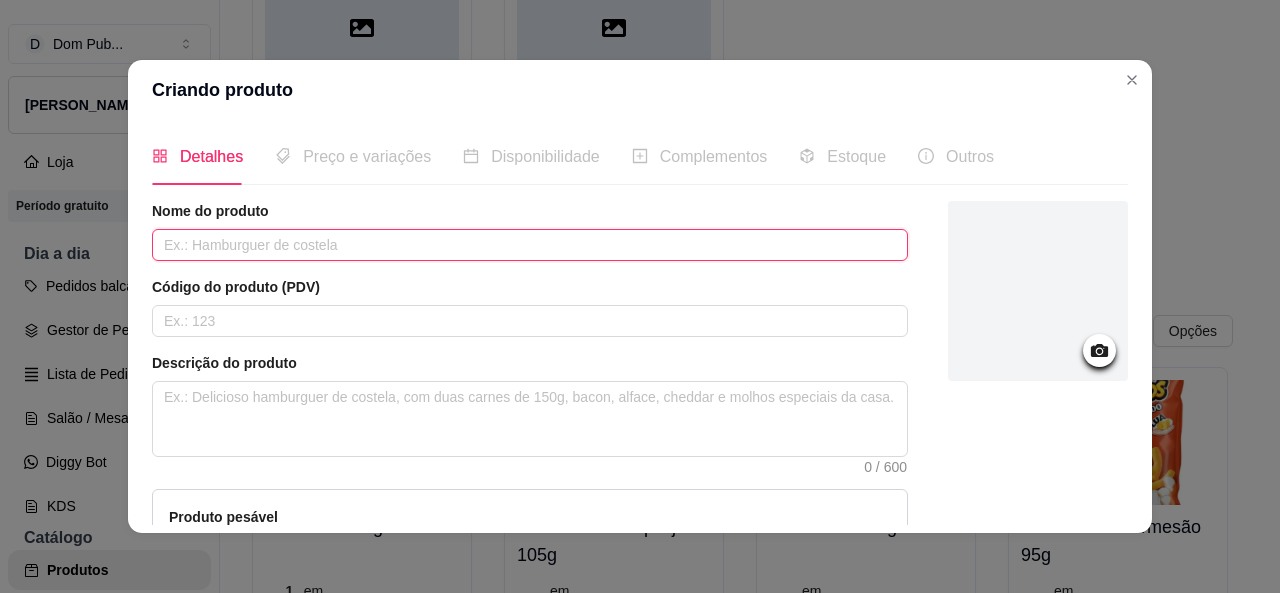 click at bounding box center (530, 245) 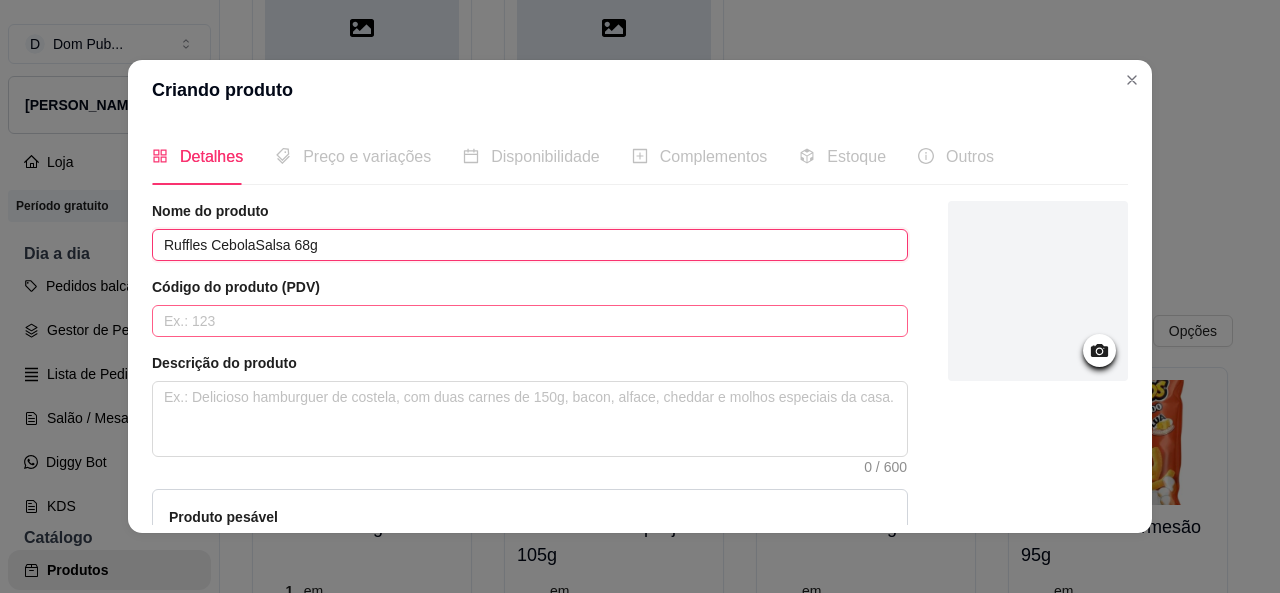 type on "Ruffles CebolaSalsa 68g" 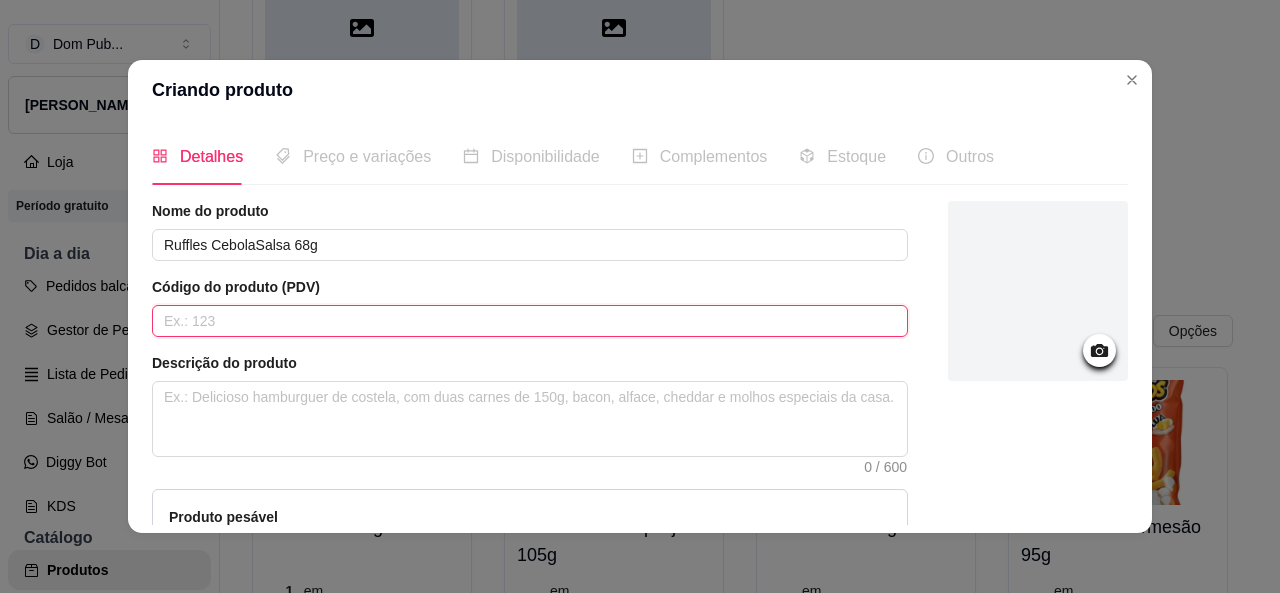 click at bounding box center [530, 321] 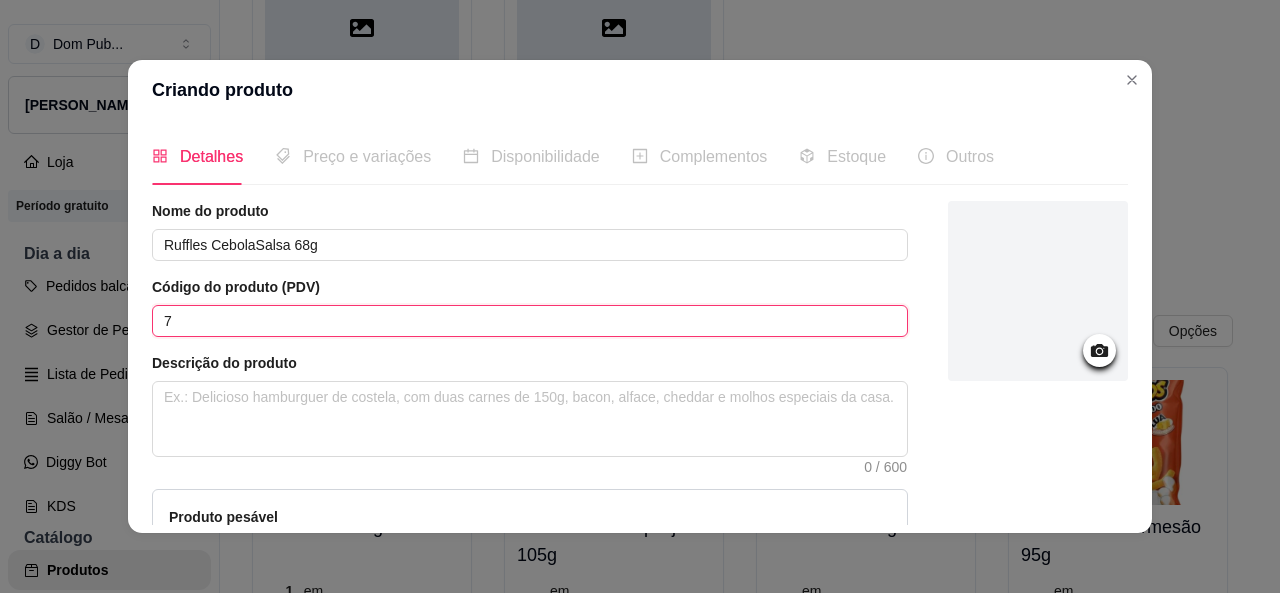 type on "7" 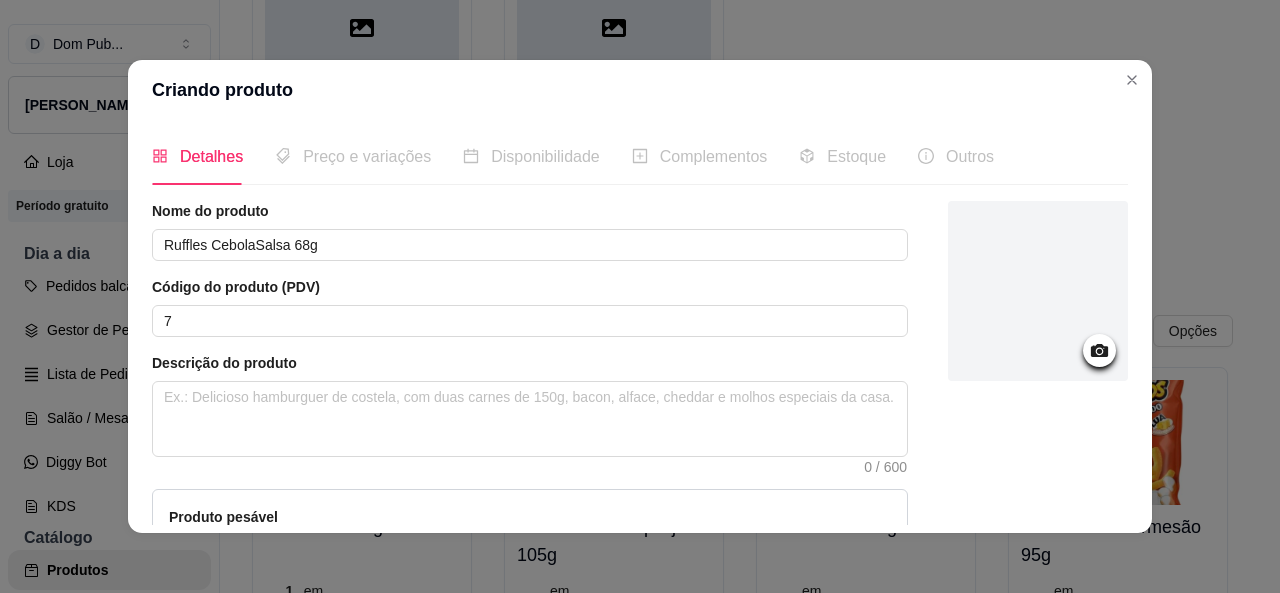 click on "Código do produto (PDV)" at bounding box center [530, 287] 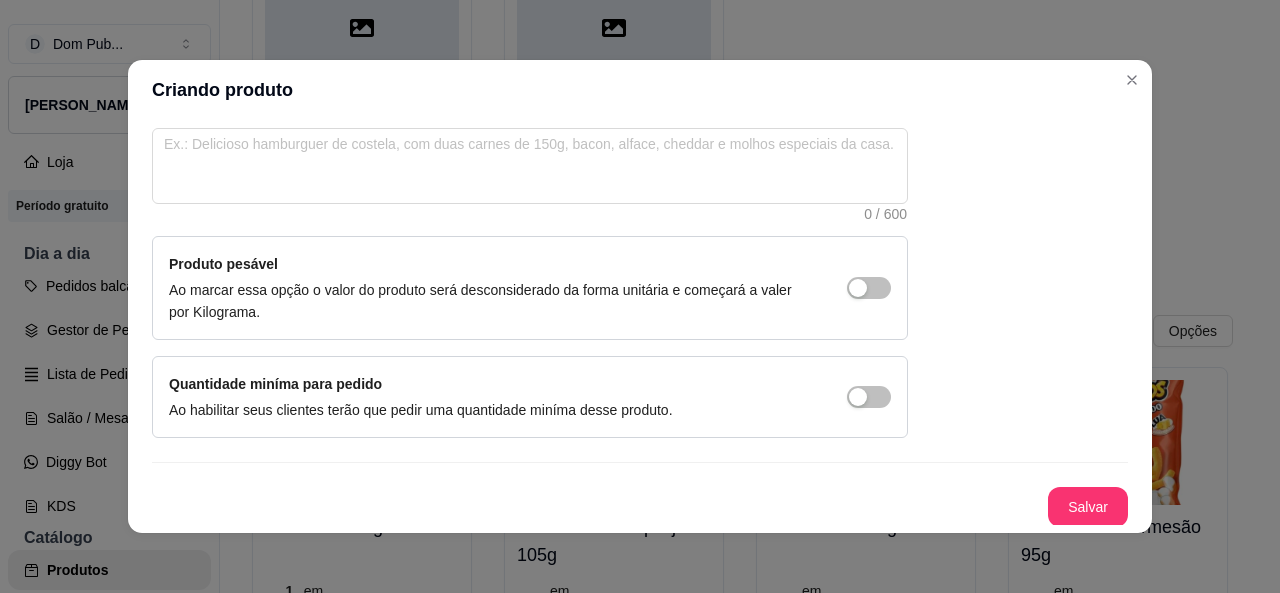 scroll, scrollTop: 255, scrollLeft: 0, axis: vertical 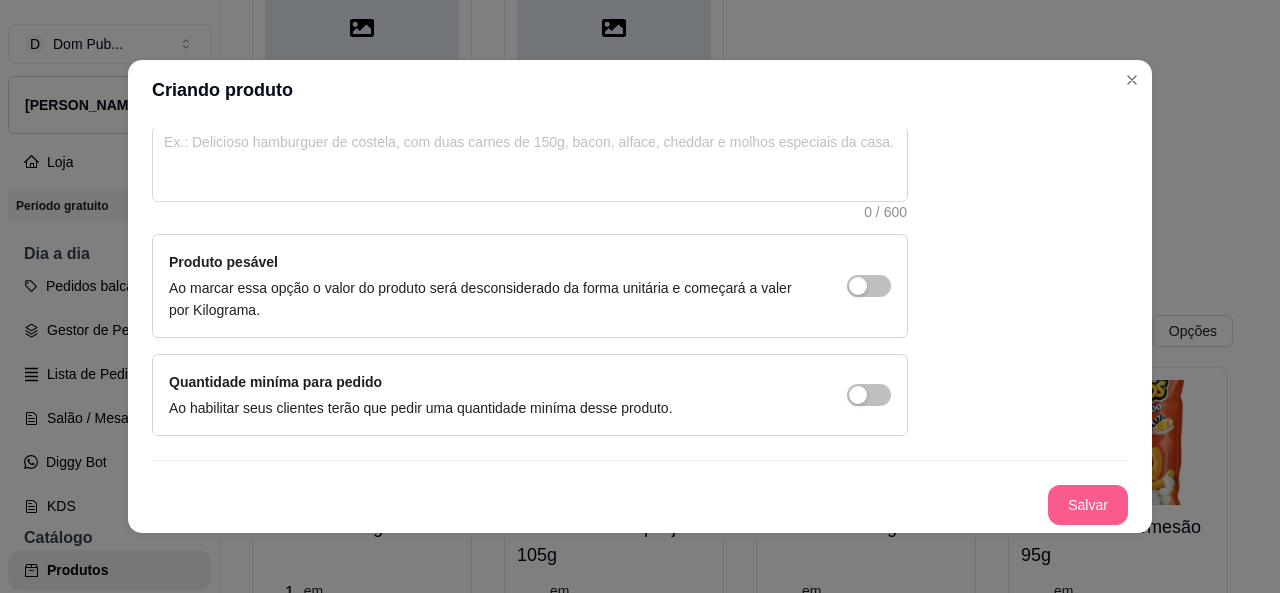click on "Salvar" at bounding box center (1088, 505) 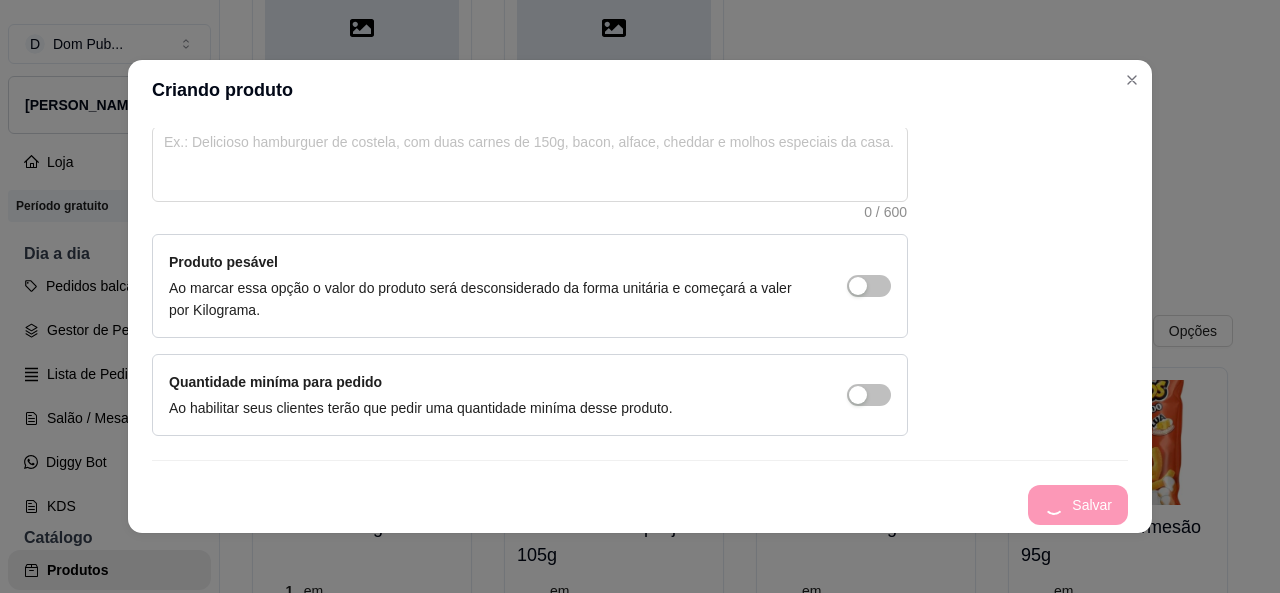 type 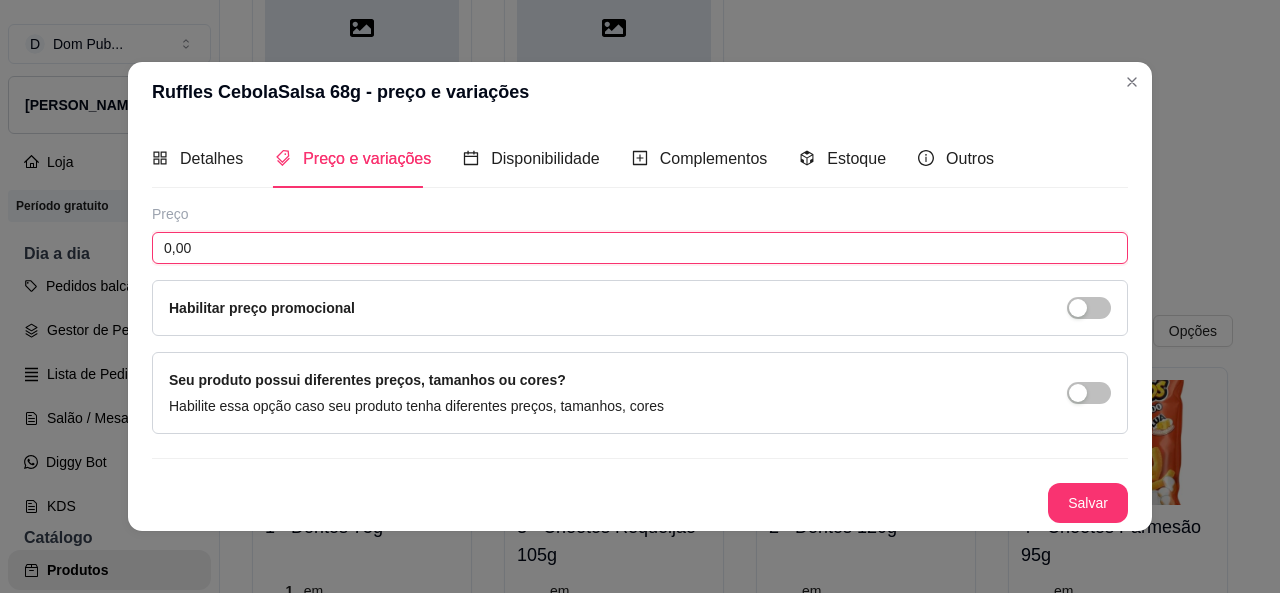 click on "0,00" at bounding box center (640, 248) 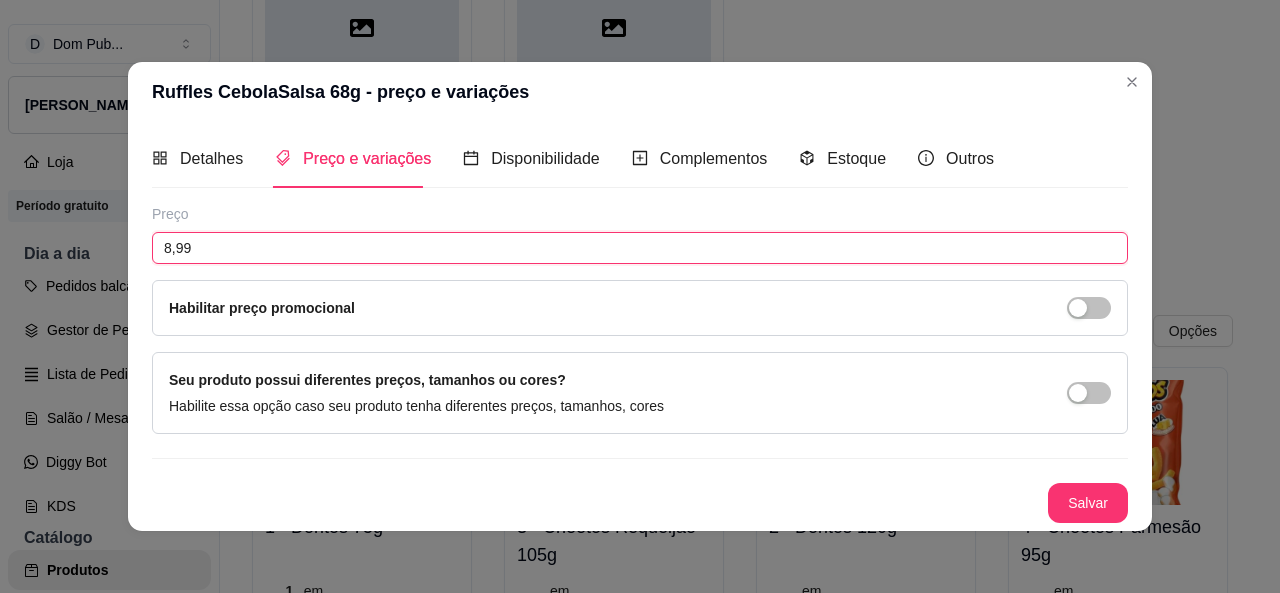 type on "8,99" 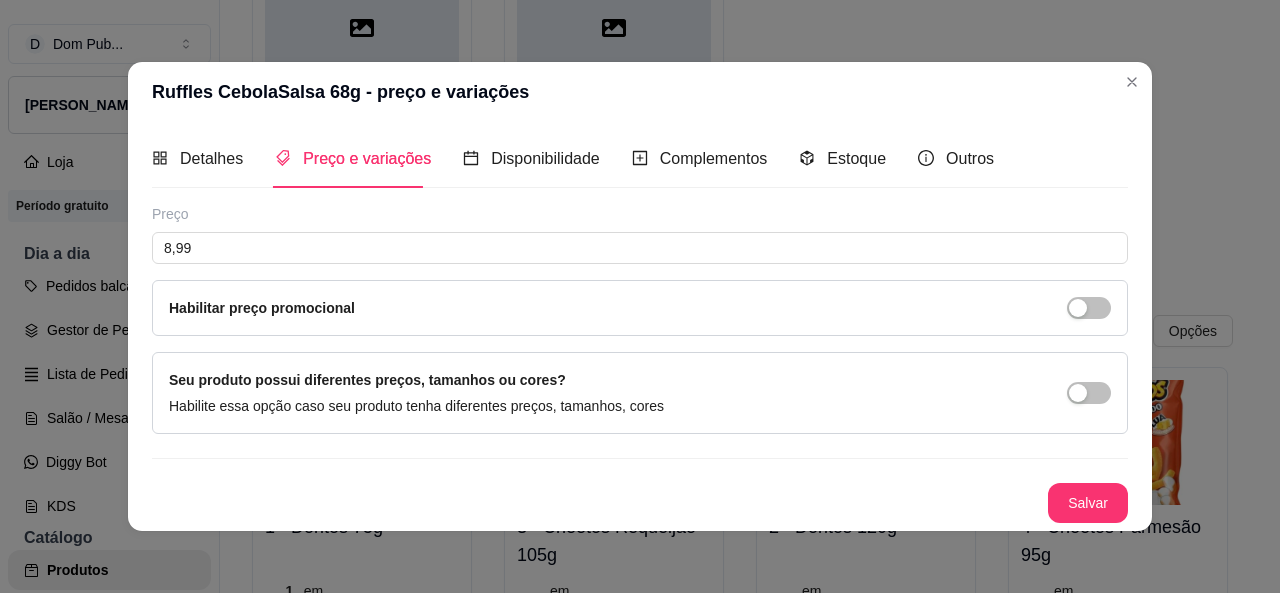 click on "Salvar" at bounding box center [1088, 503] 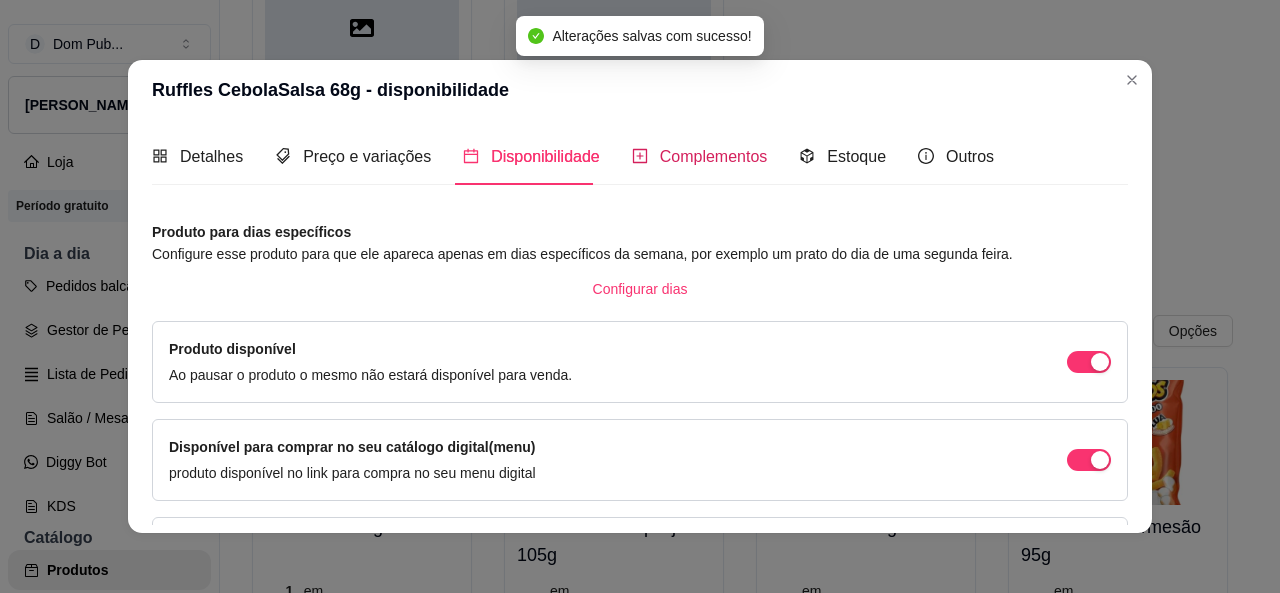click on "Complementos" at bounding box center [714, 156] 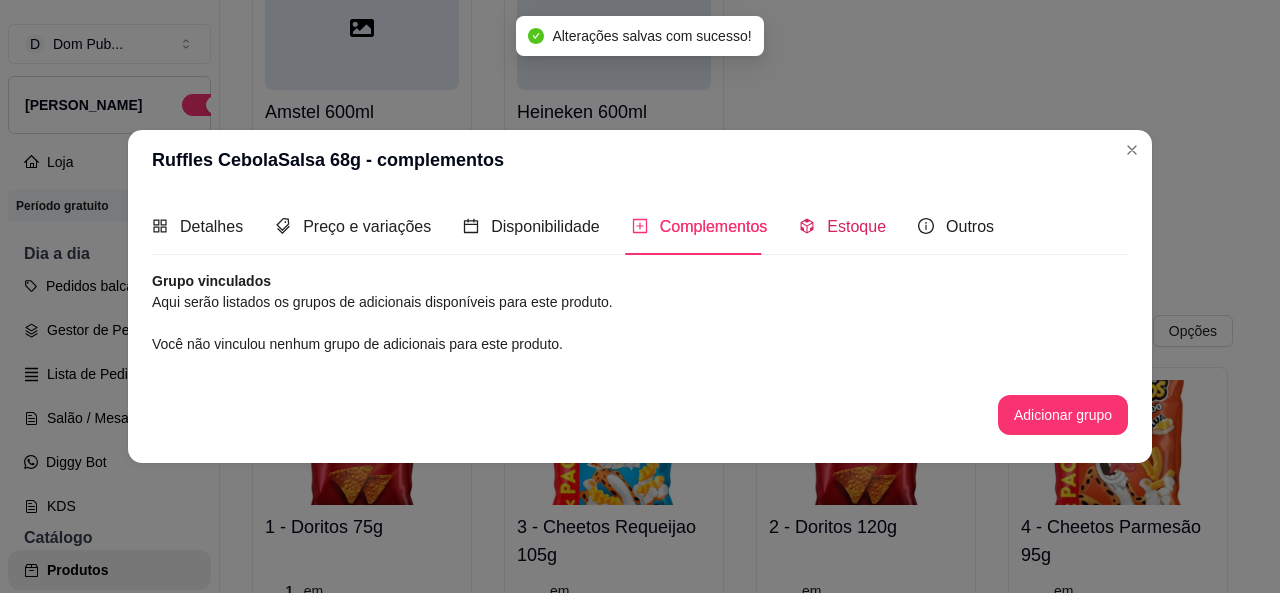 click on "Estoque" at bounding box center (856, 226) 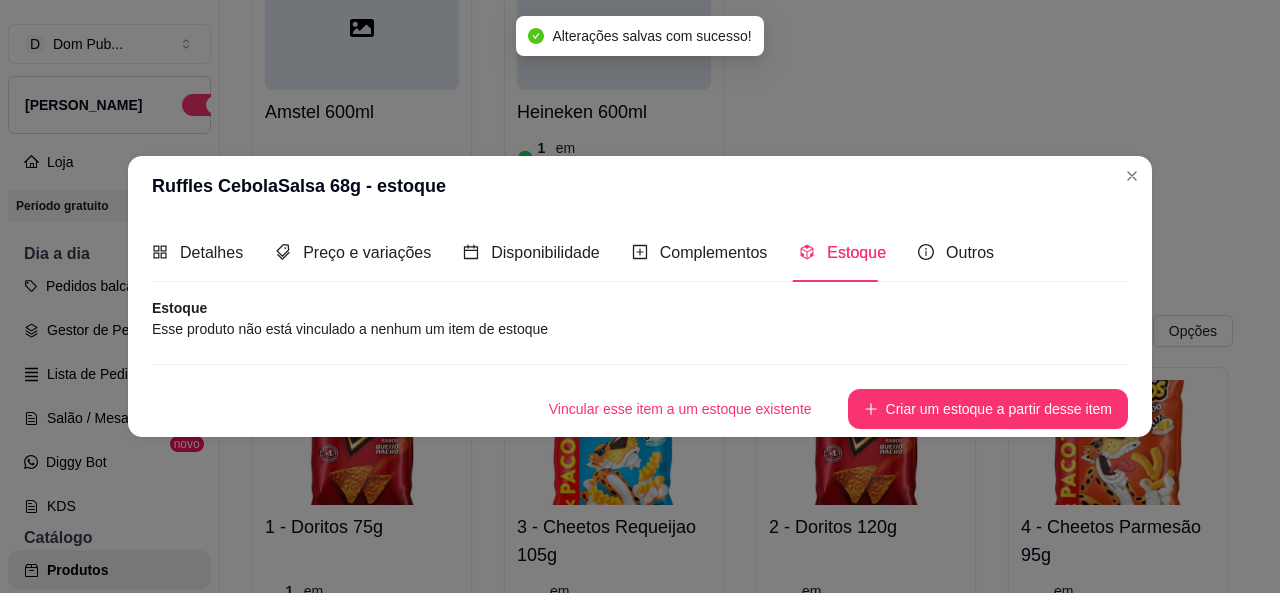 click on "Criar um estoque a partir desse item" at bounding box center [988, 409] 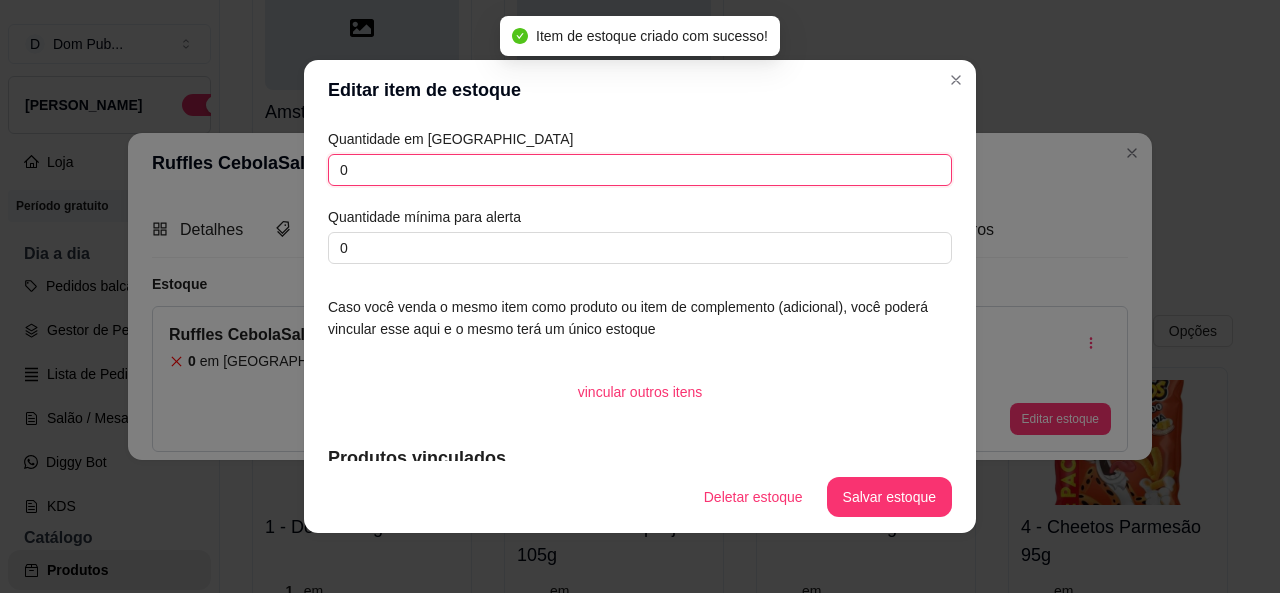 drag, startPoint x: 368, startPoint y: 170, endPoint x: 276, endPoint y: 174, distance: 92.086914 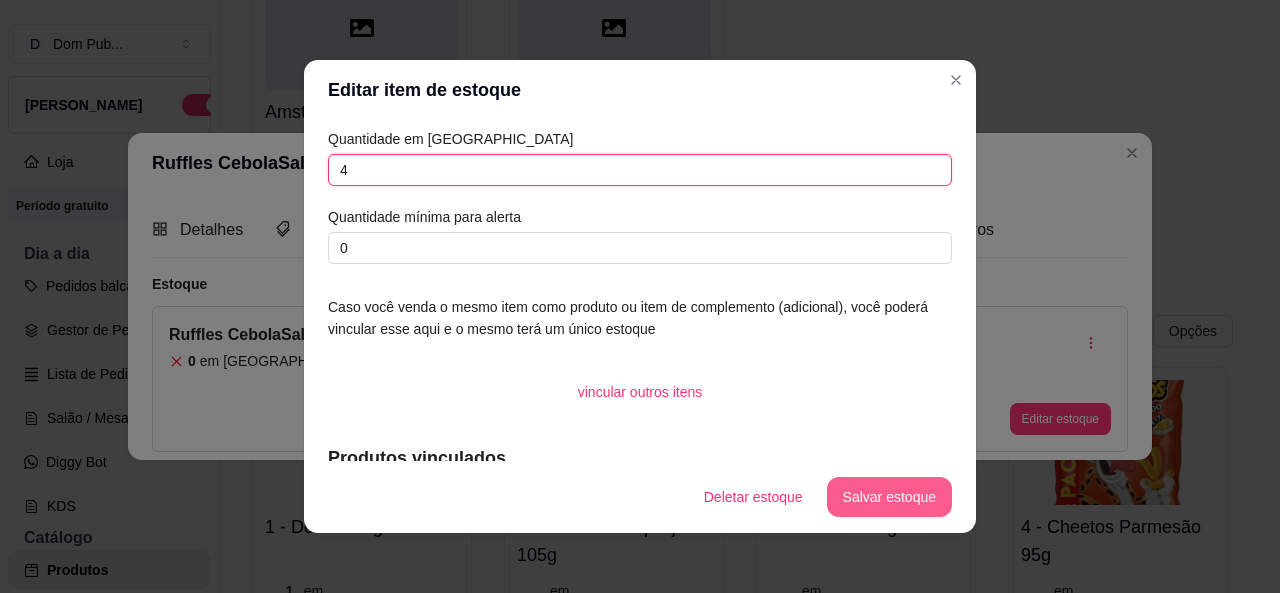type on "4" 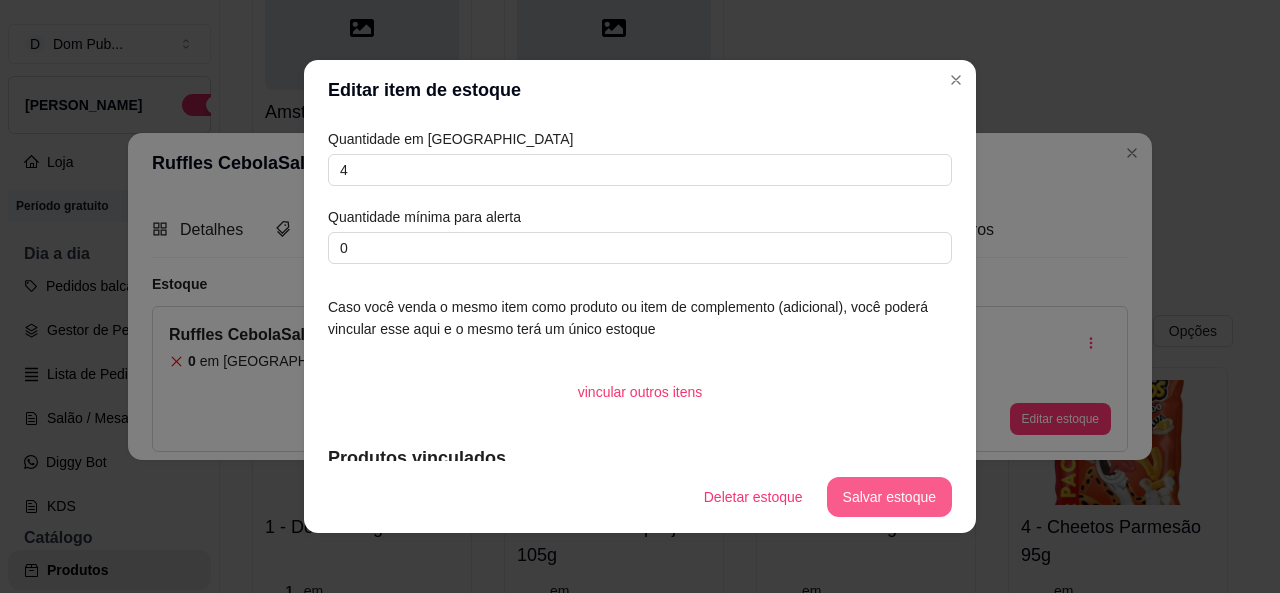 click on "Salvar estoque" at bounding box center [889, 497] 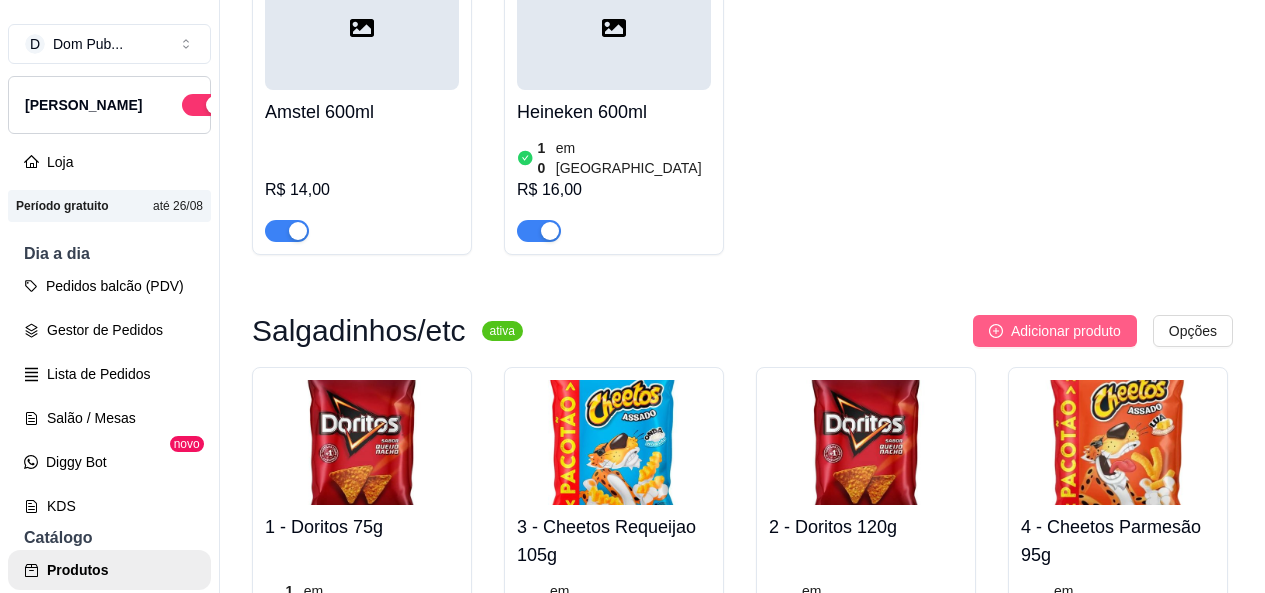 click on "Adicionar produto" at bounding box center (1066, 331) 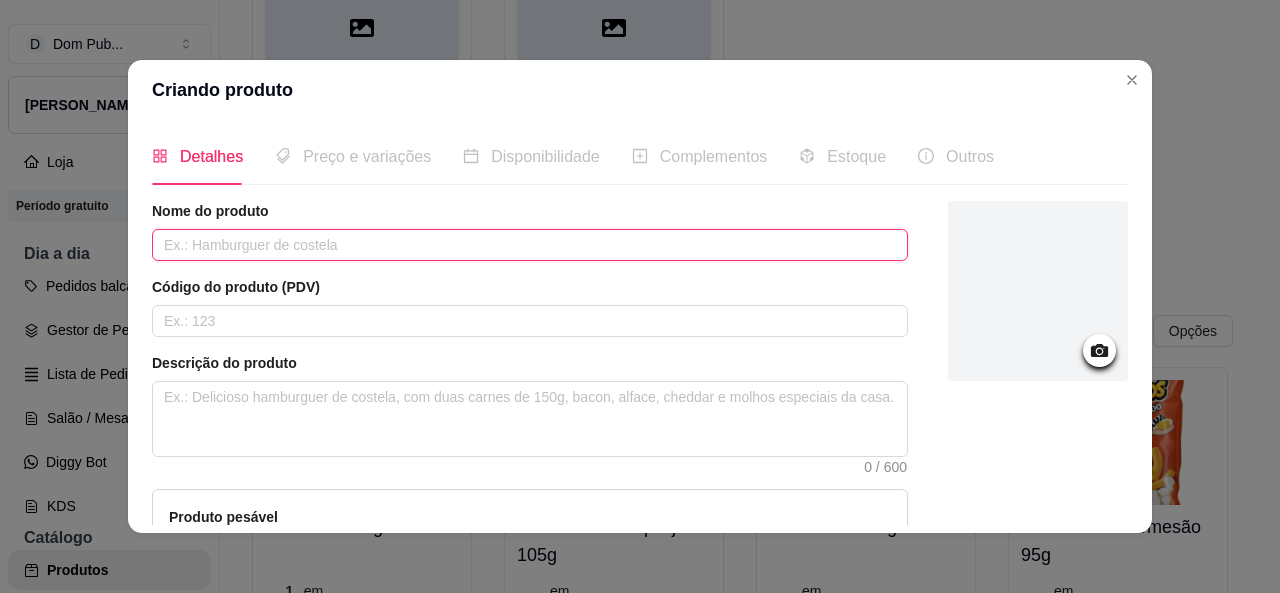 click at bounding box center [530, 245] 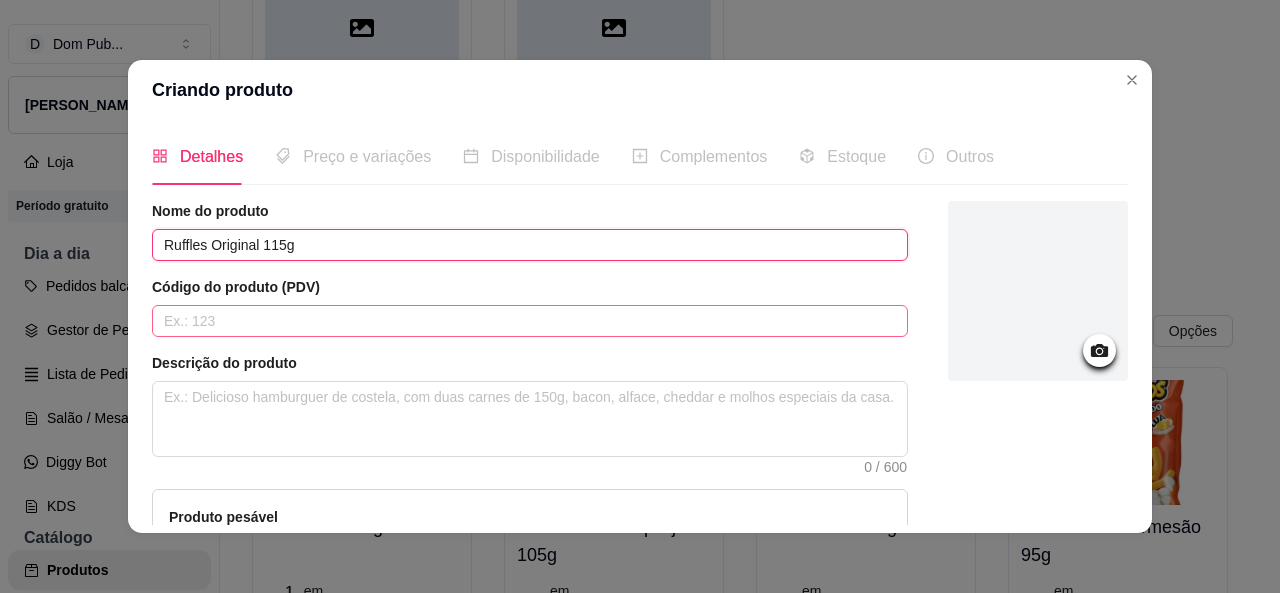 type on "Ruffles Original 115g" 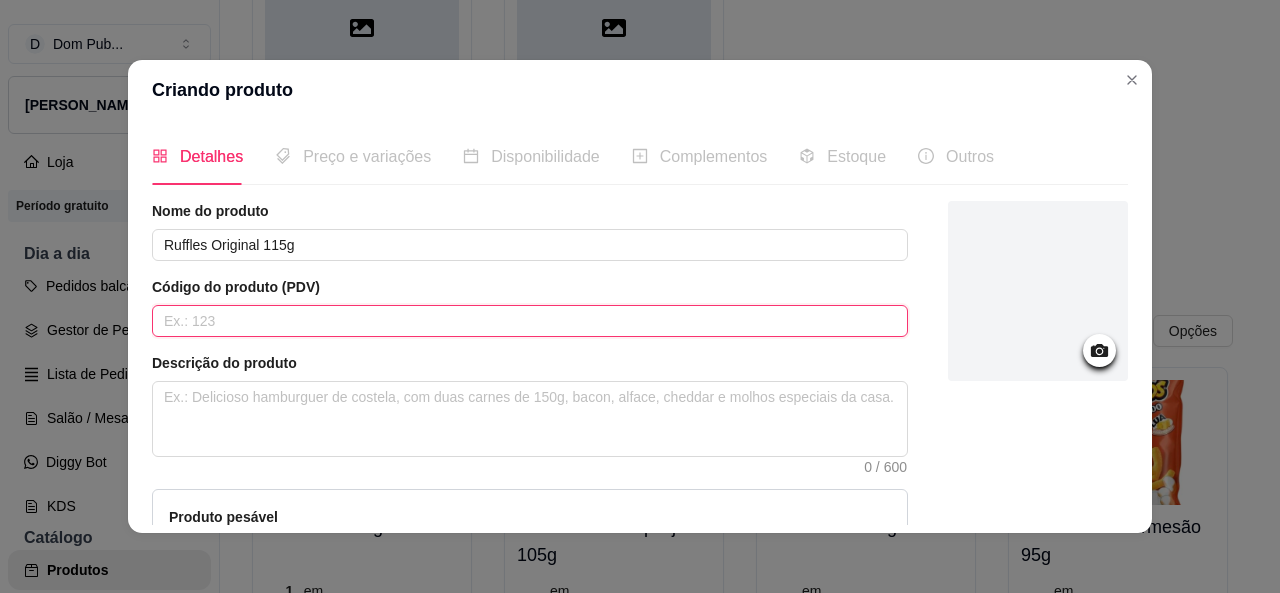 click at bounding box center [530, 321] 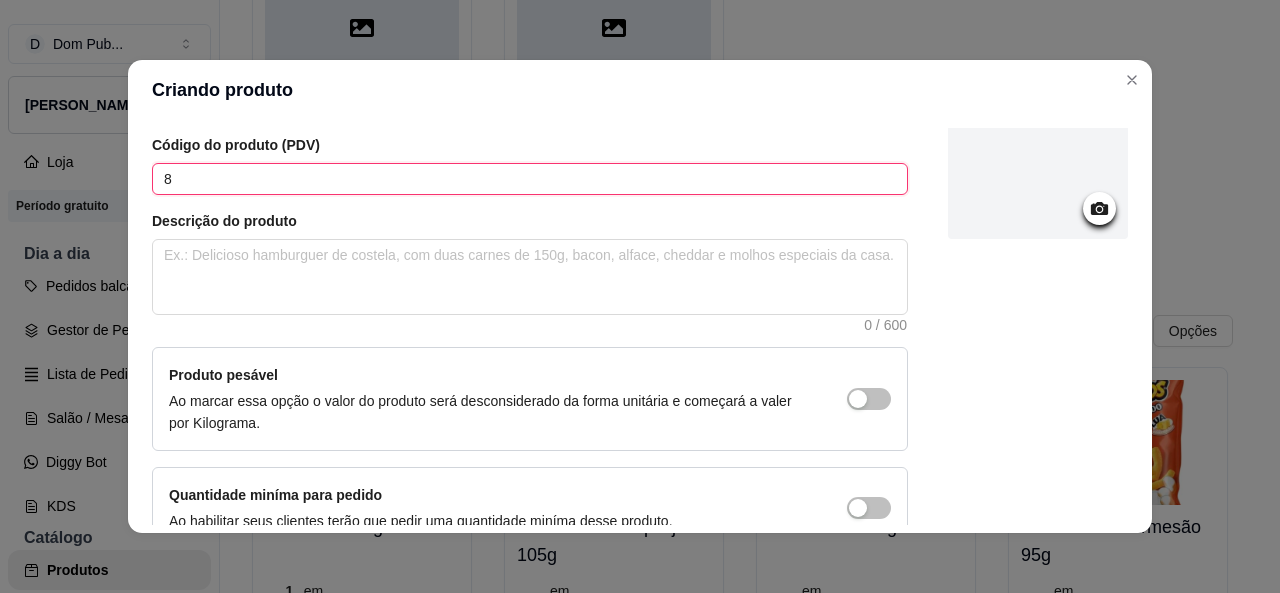 scroll, scrollTop: 0, scrollLeft: 0, axis: both 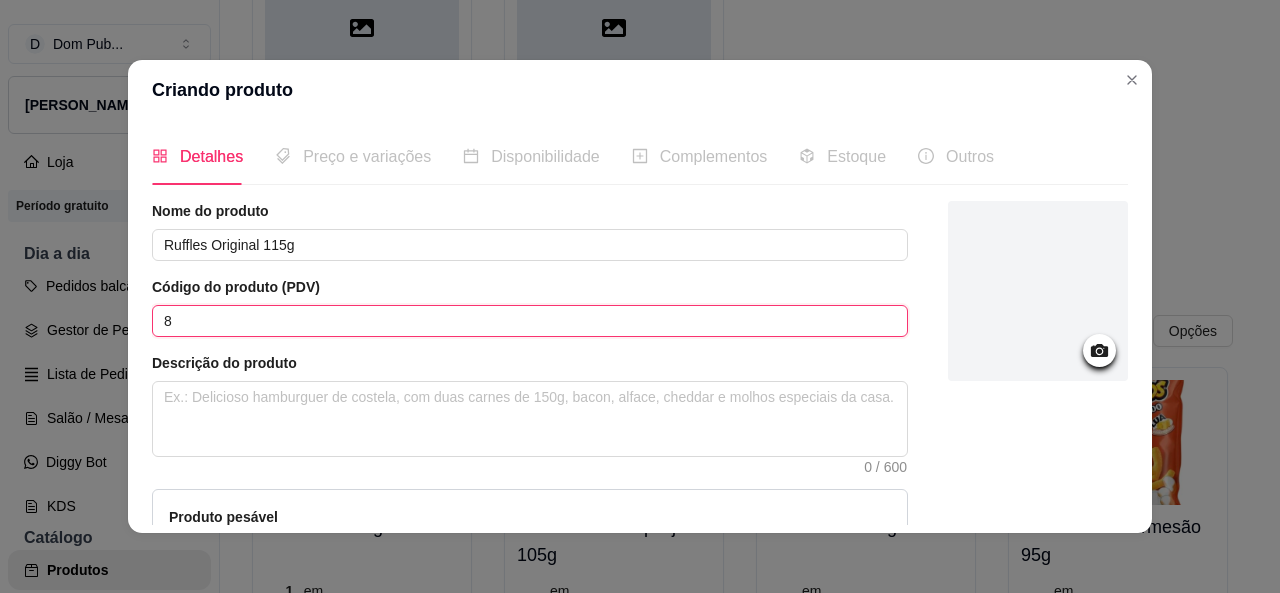 type on "8" 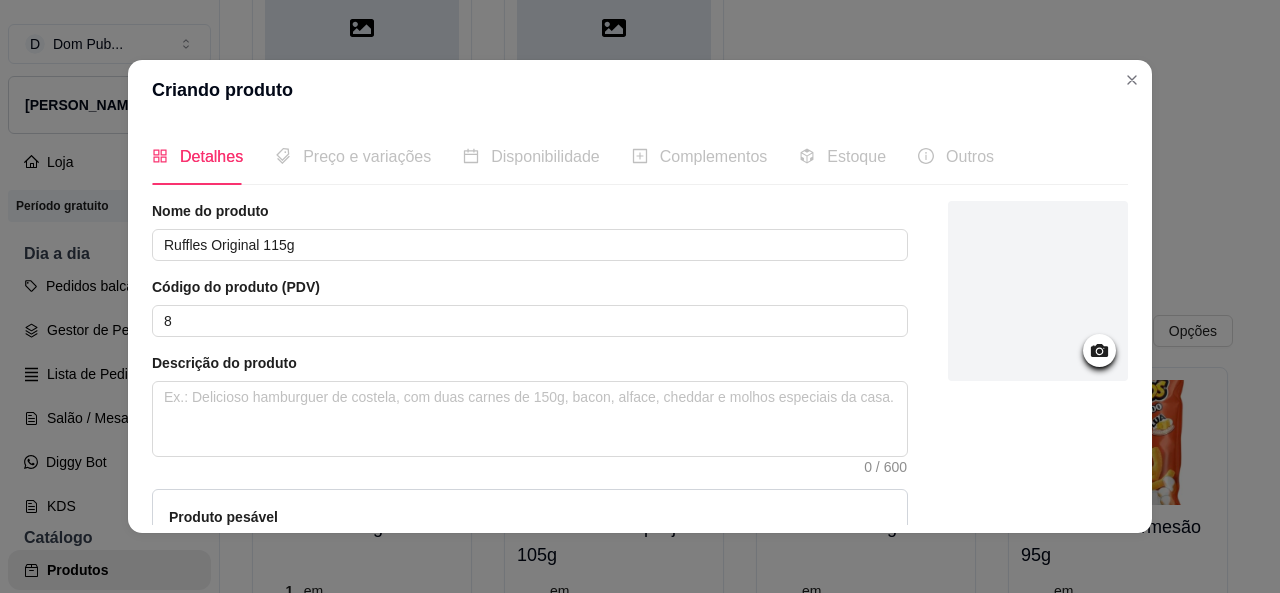 click at bounding box center [1038, 291] 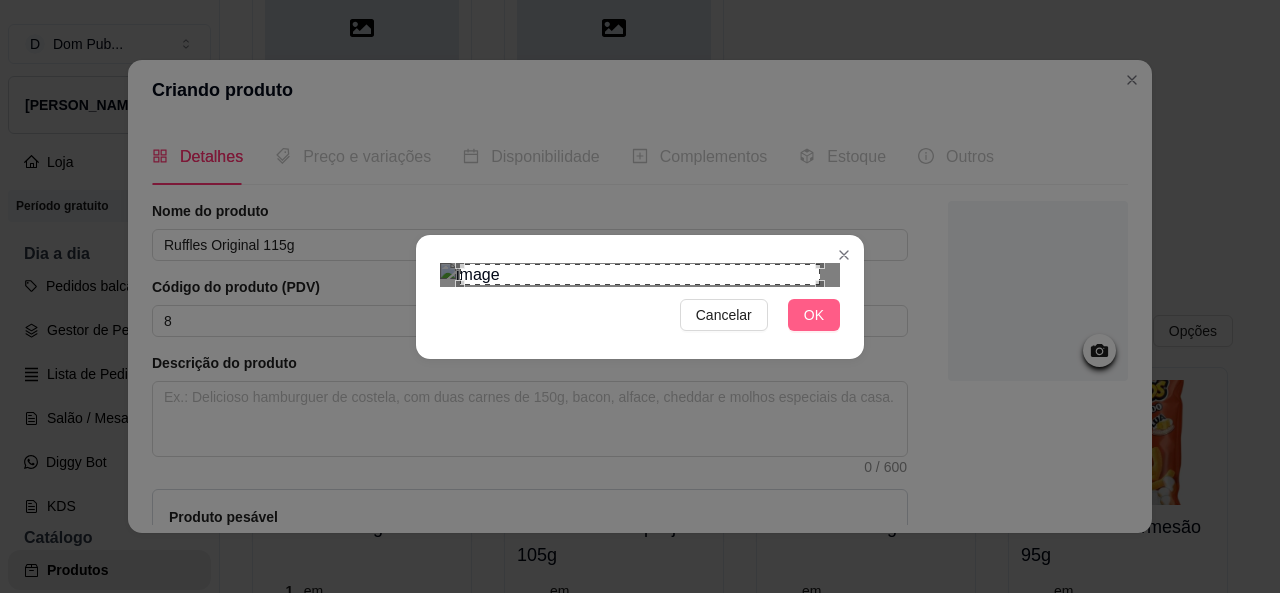 click on "OK" at bounding box center [814, 315] 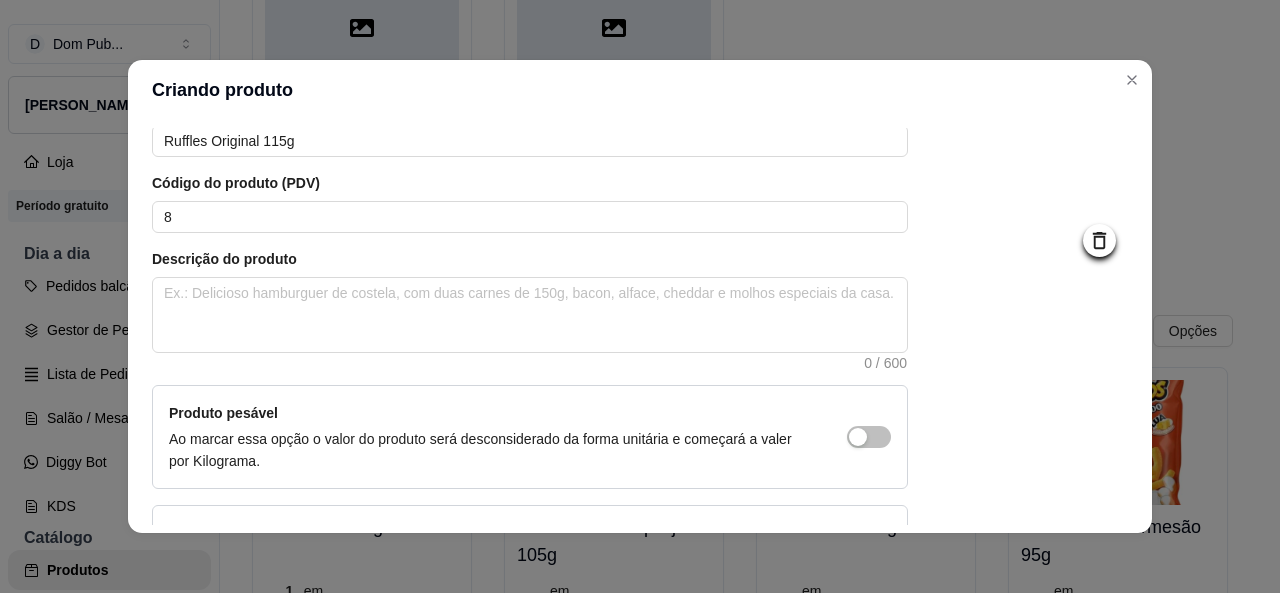 scroll, scrollTop: 0, scrollLeft: 0, axis: both 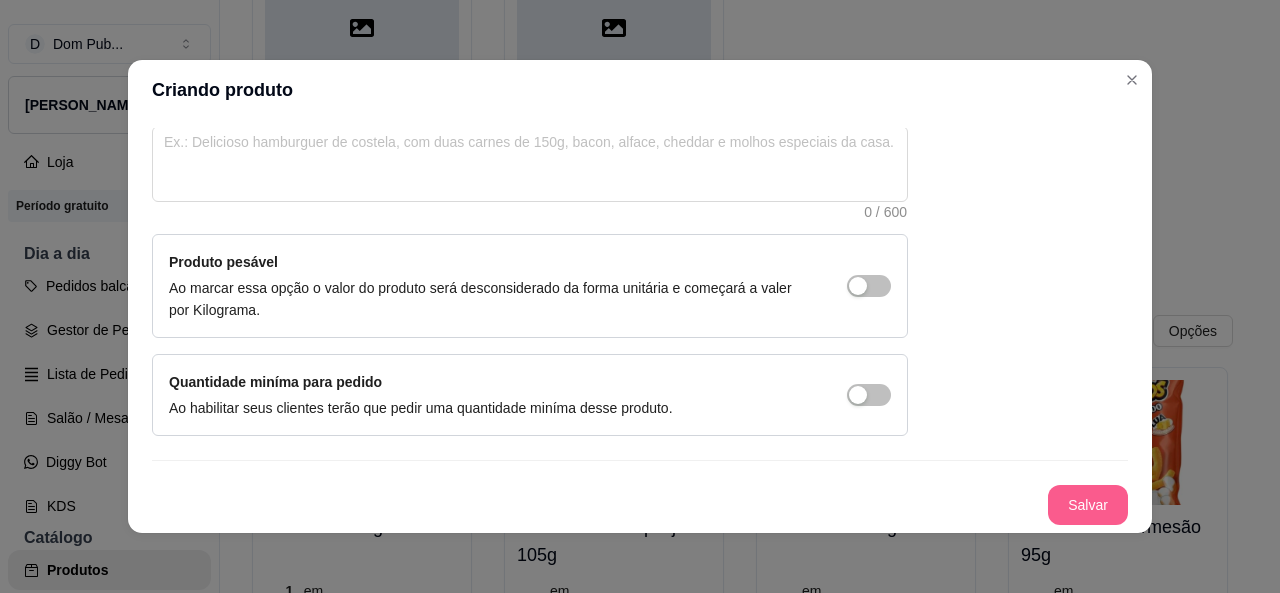click on "Salvar" at bounding box center [1088, 505] 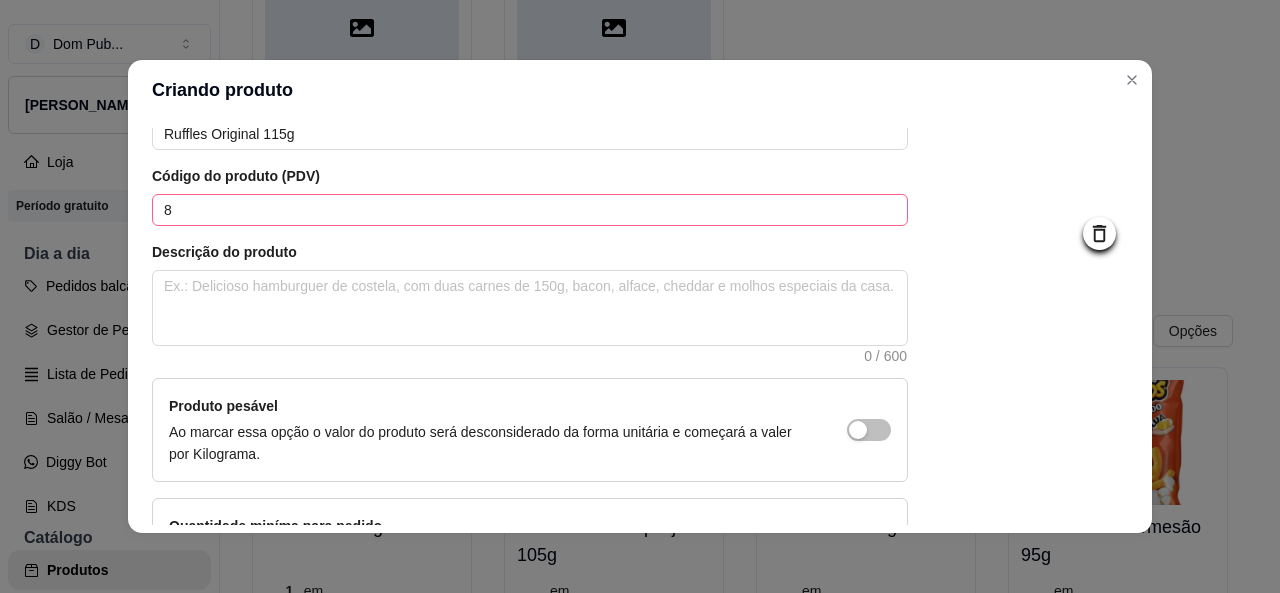 scroll, scrollTop: 0, scrollLeft: 0, axis: both 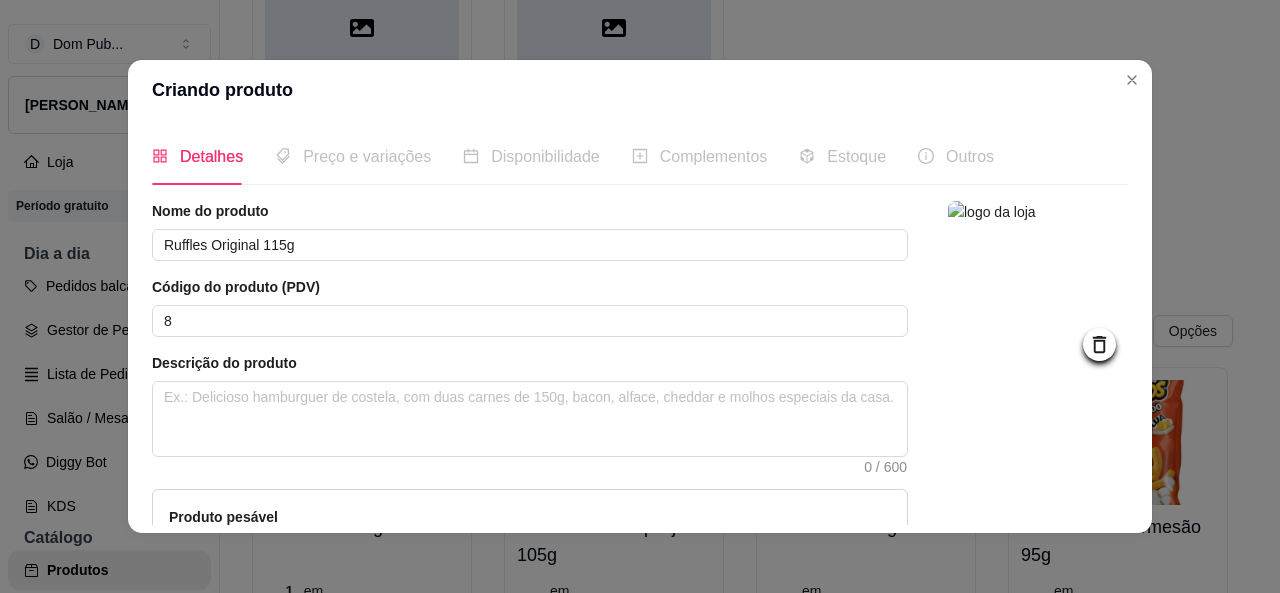 type 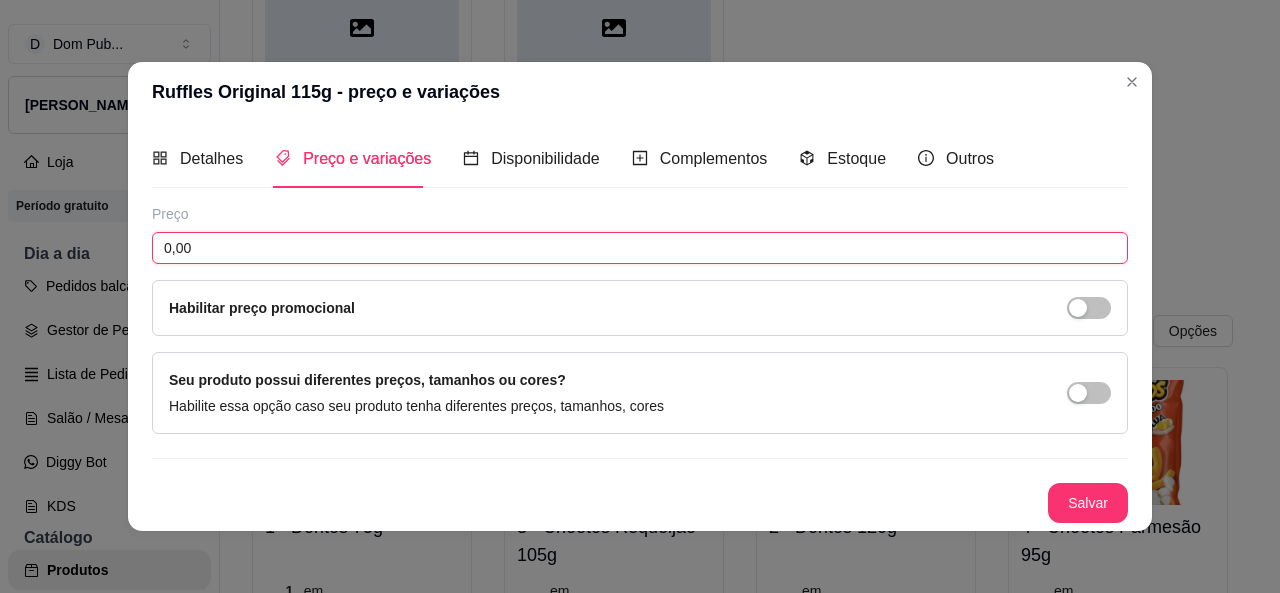 click on "0,00" at bounding box center (640, 248) 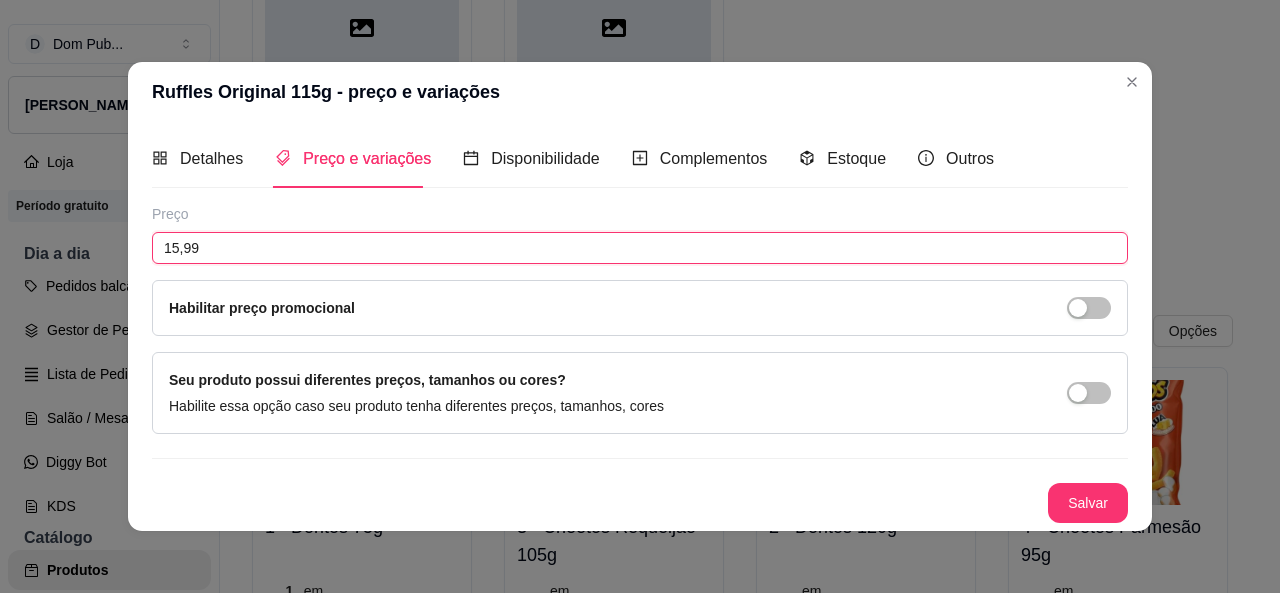 type on "15,99" 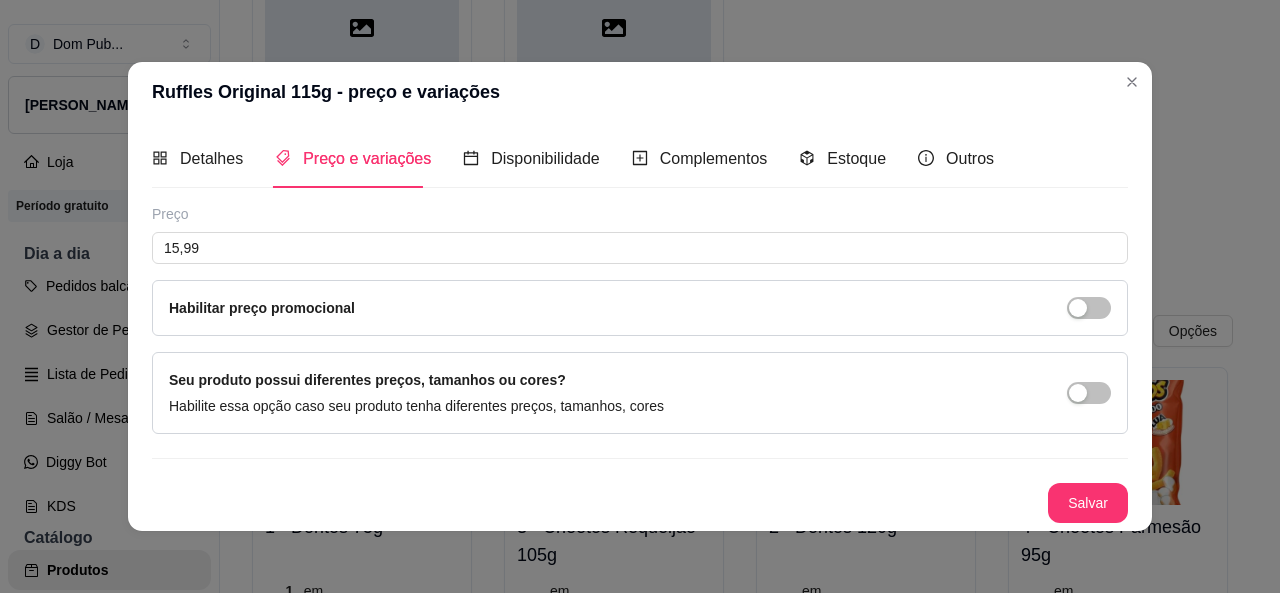 click on "Salvar" at bounding box center (1088, 503) 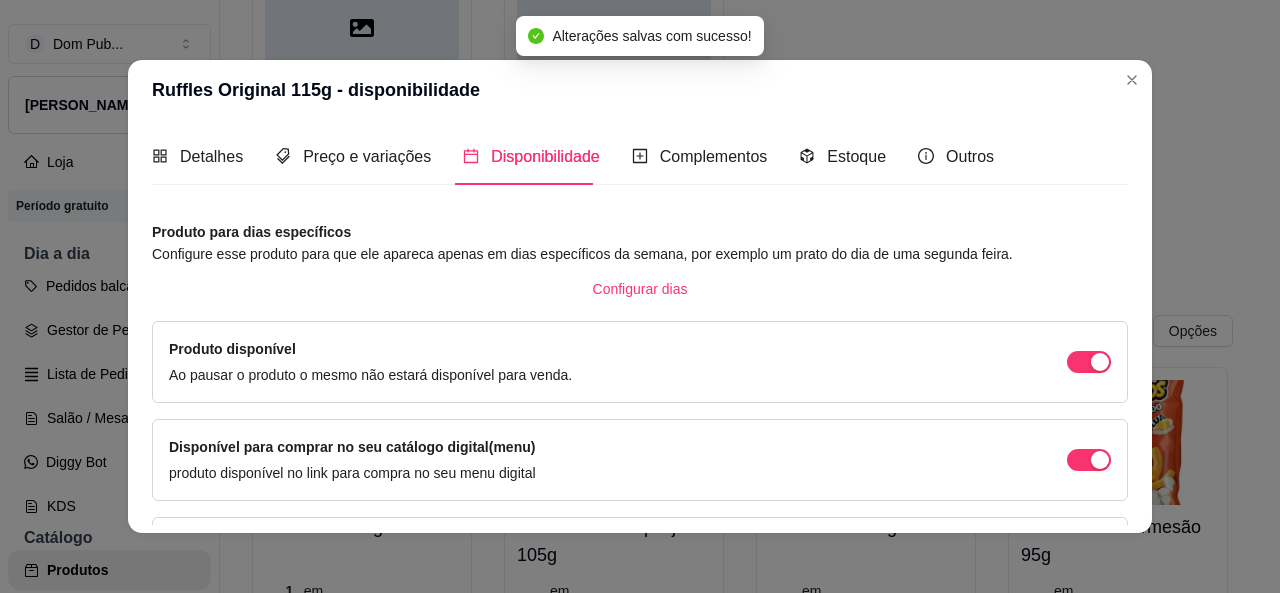click on "Disponibilidade" at bounding box center (545, 156) 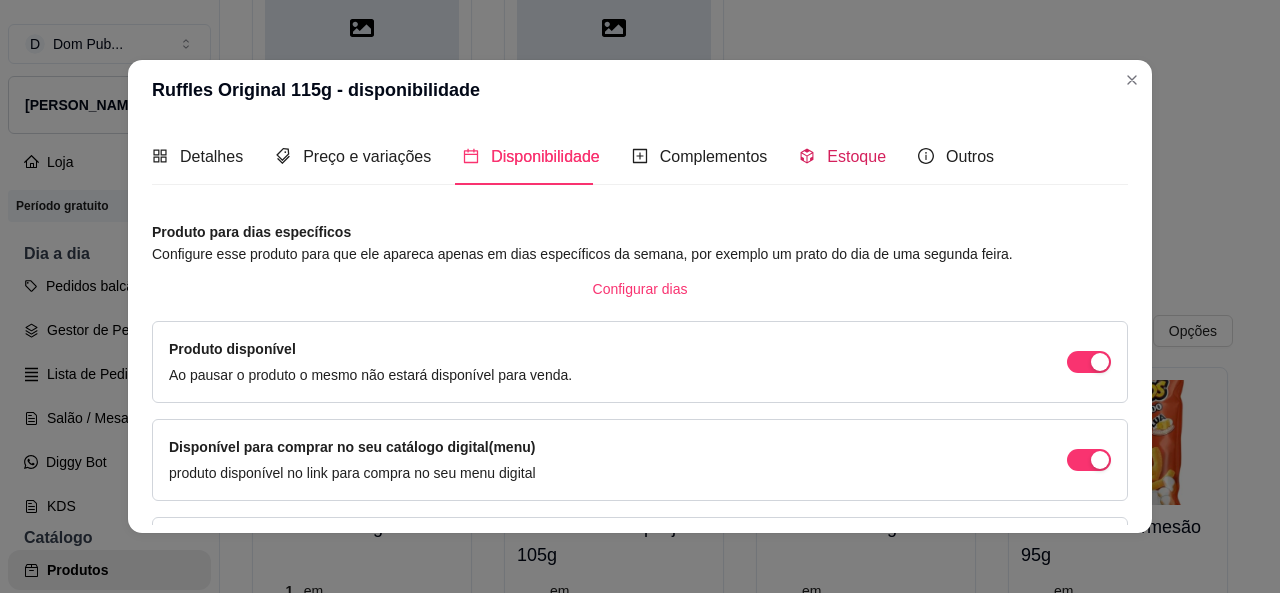 click on "Estoque" at bounding box center [856, 156] 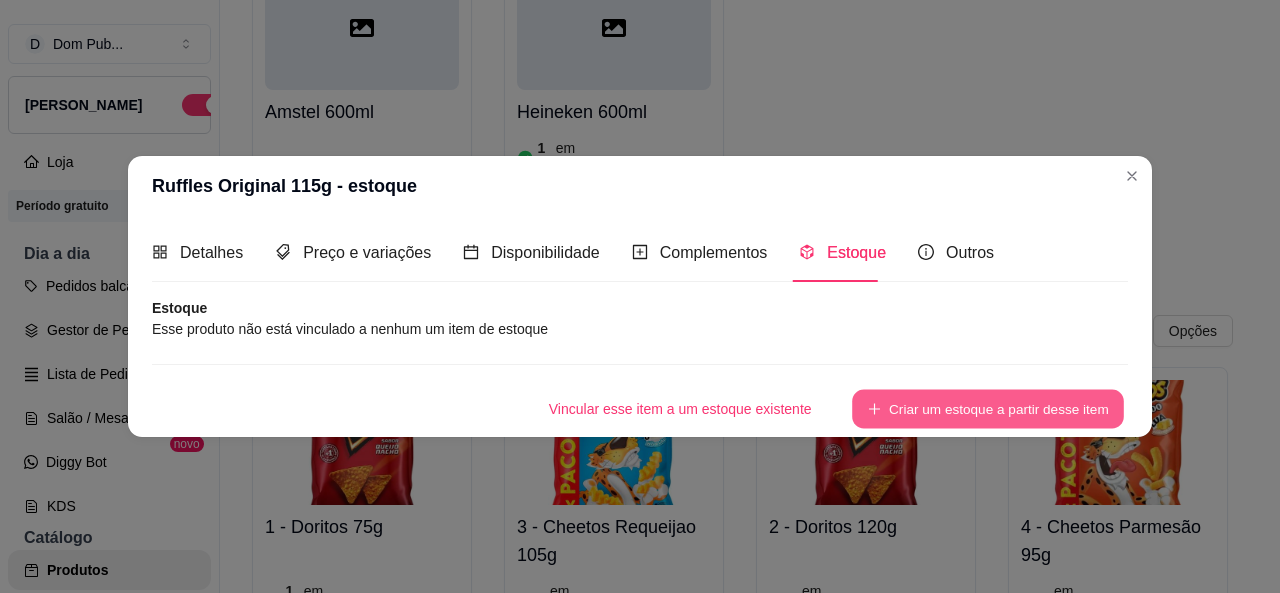 click on "Criar um estoque a partir desse item" at bounding box center (988, 408) 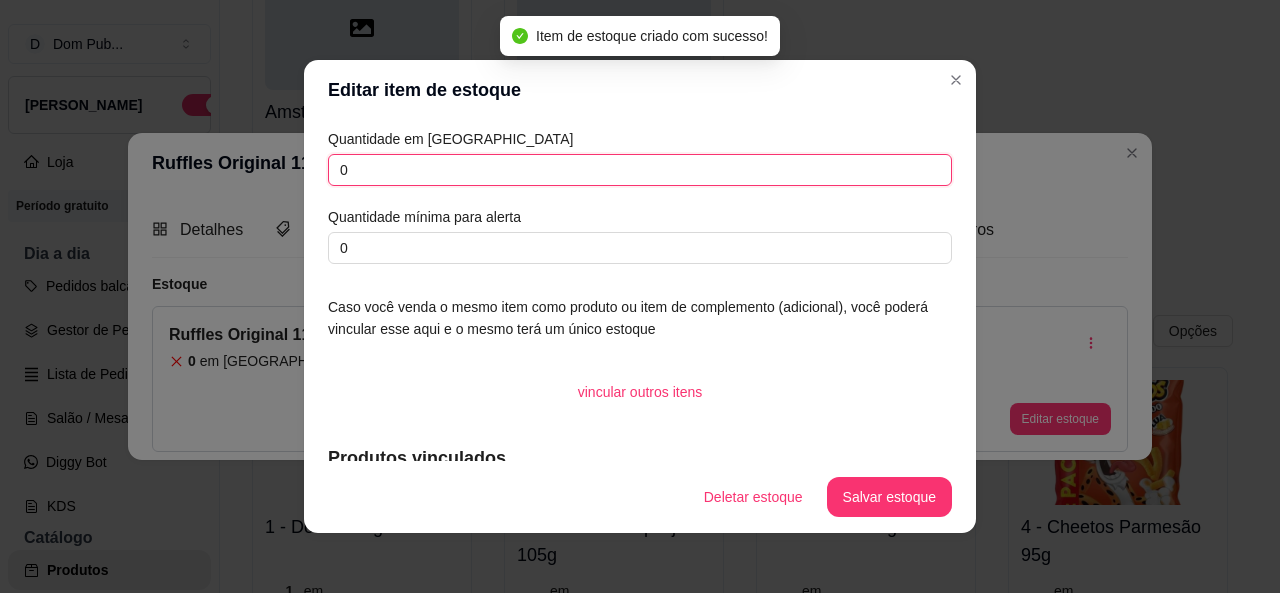 drag, startPoint x: 568, startPoint y: 170, endPoint x: 185, endPoint y: 176, distance: 383.047 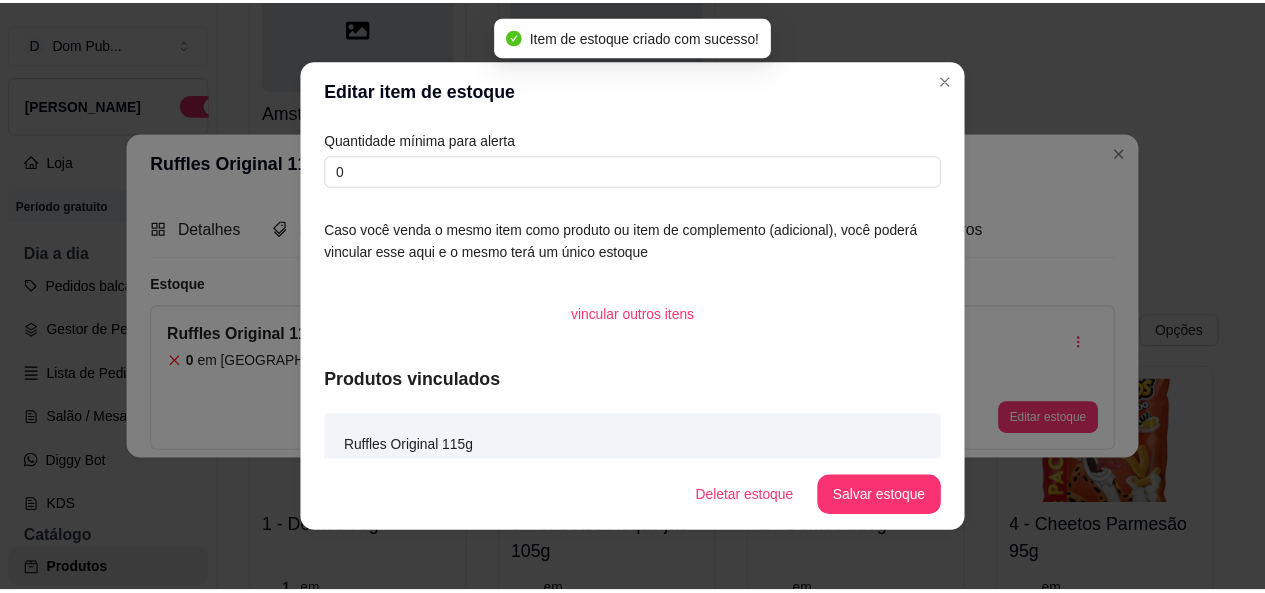 scroll, scrollTop: 101, scrollLeft: 0, axis: vertical 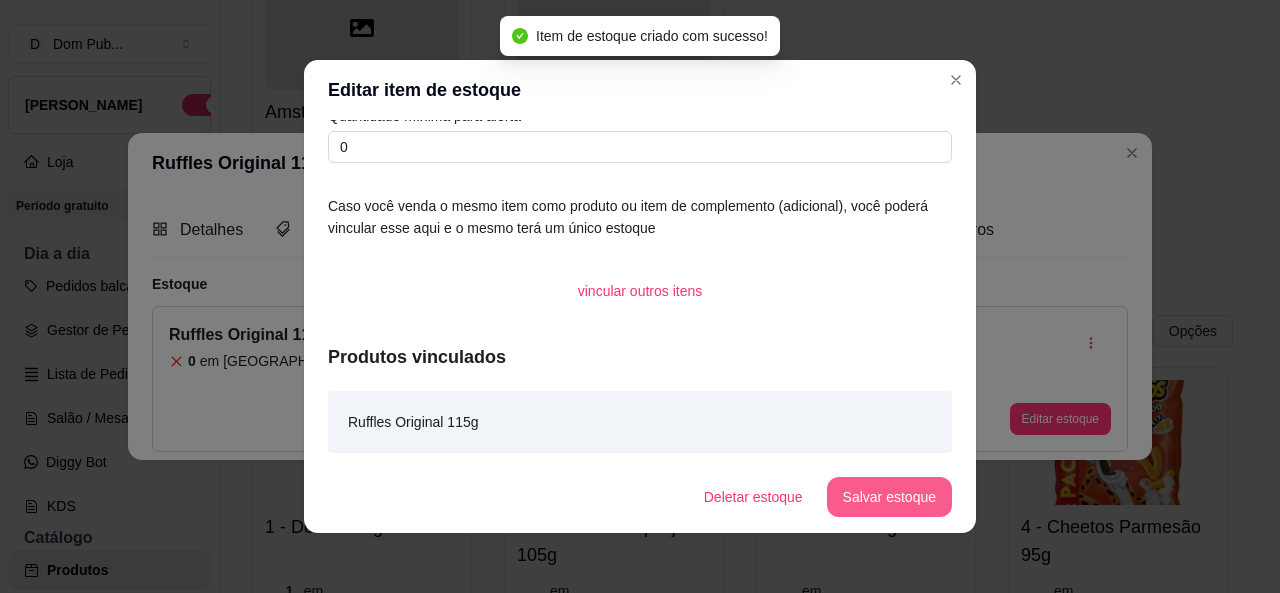 type on "3" 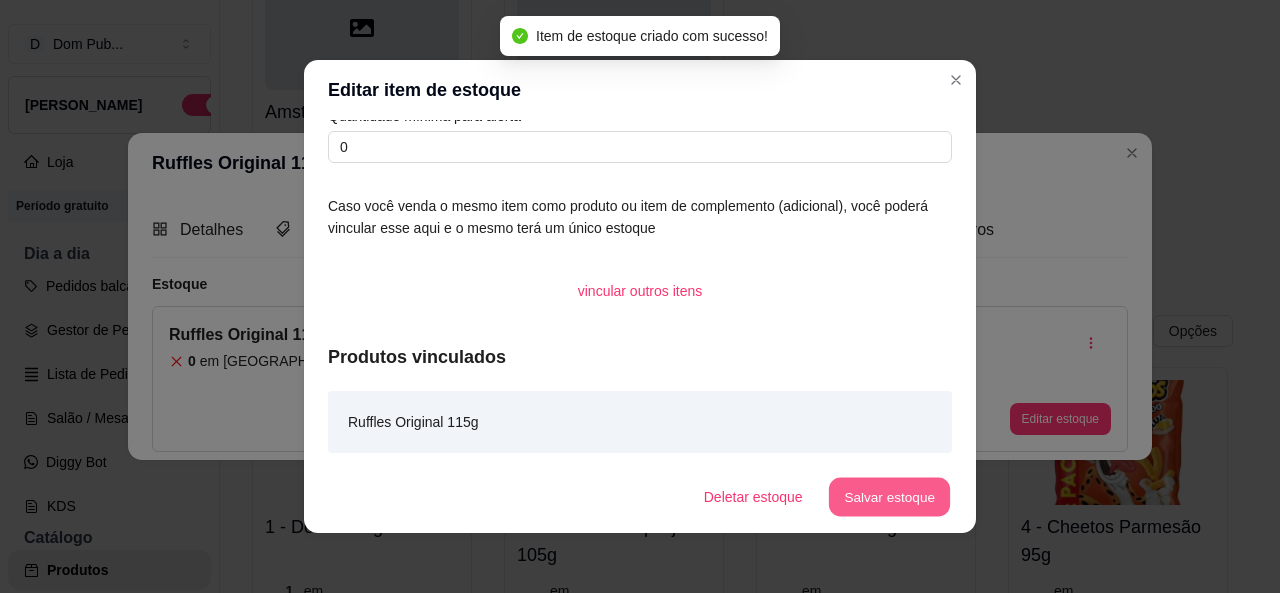 click on "Salvar estoque" at bounding box center [889, 497] 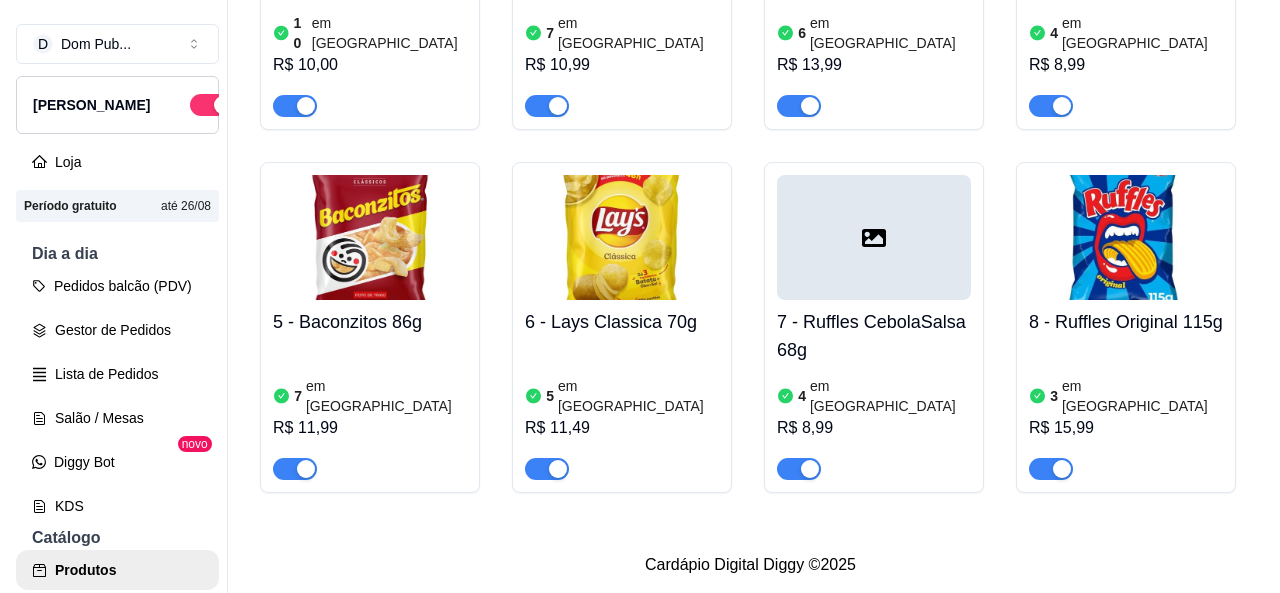 scroll, scrollTop: 1170, scrollLeft: 0, axis: vertical 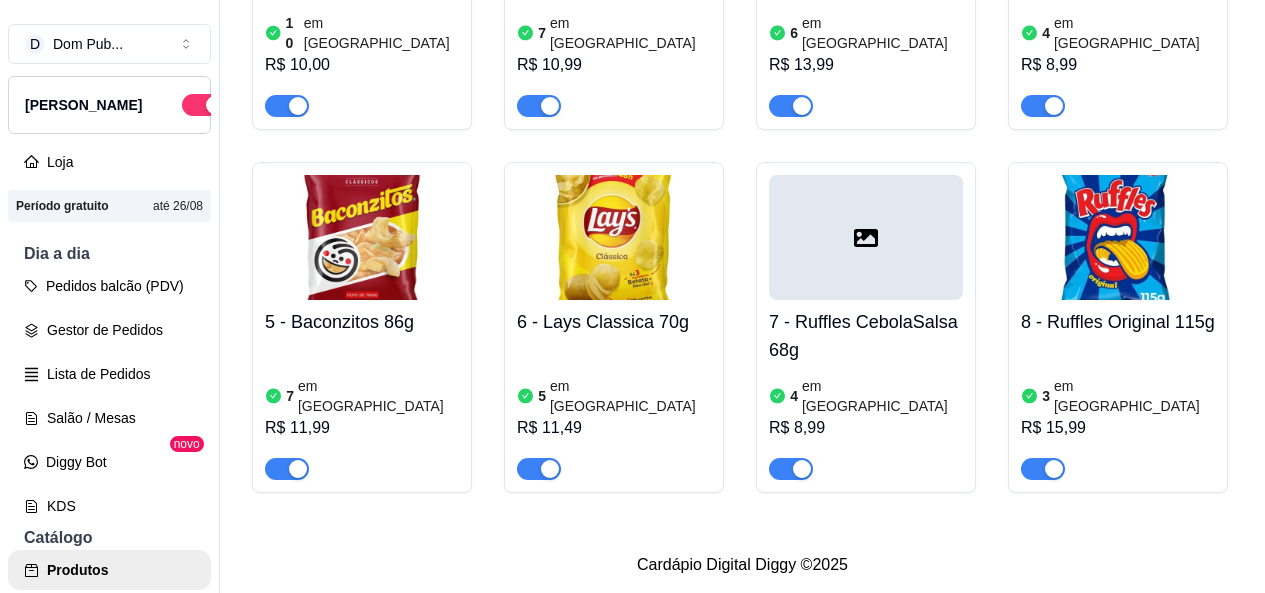 click at bounding box center [866, 237] 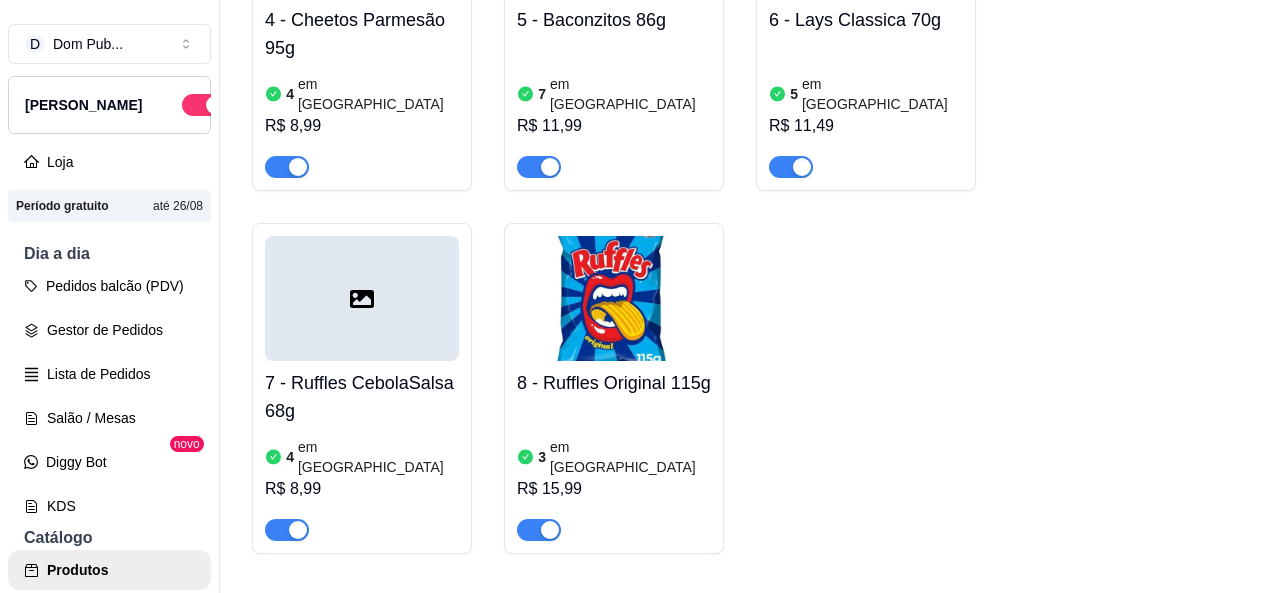 type 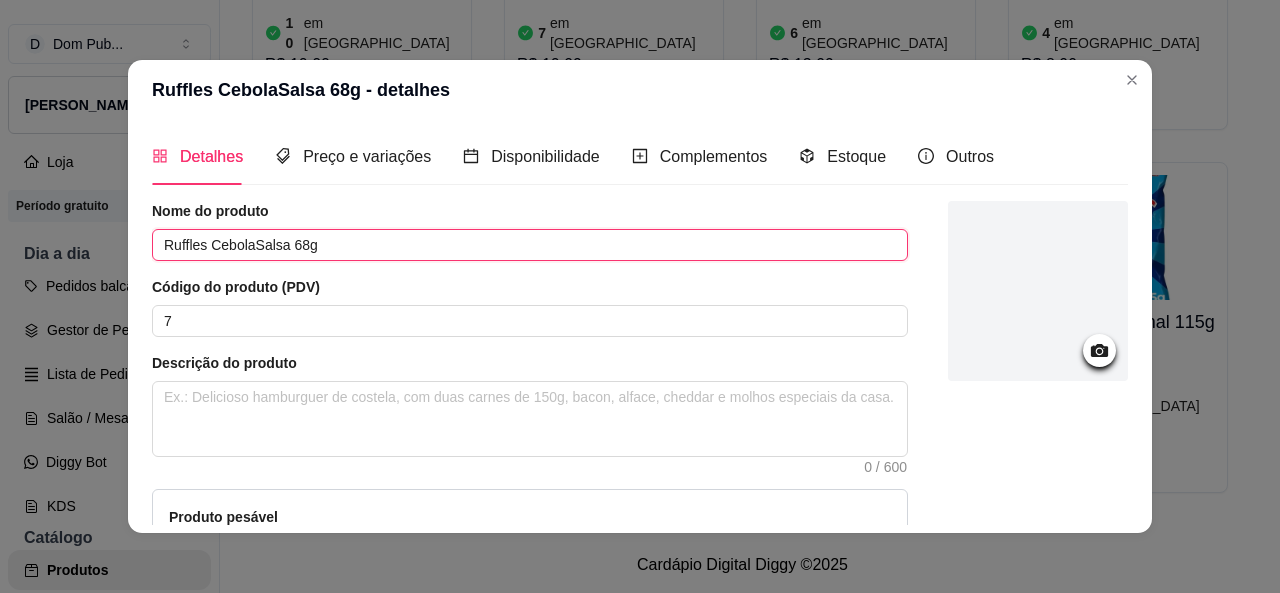 click on "Ruffles CebolaSalsa 68g" at bounding box center (530, 245) 